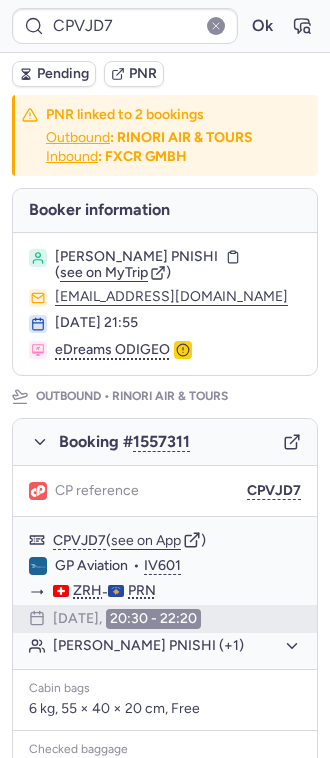 scroll, scrollTop: 0, scrollLeft: 0, axis: both 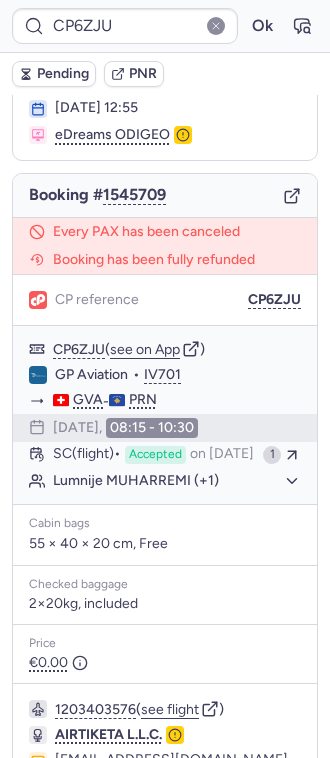 type on "CPVJD7" 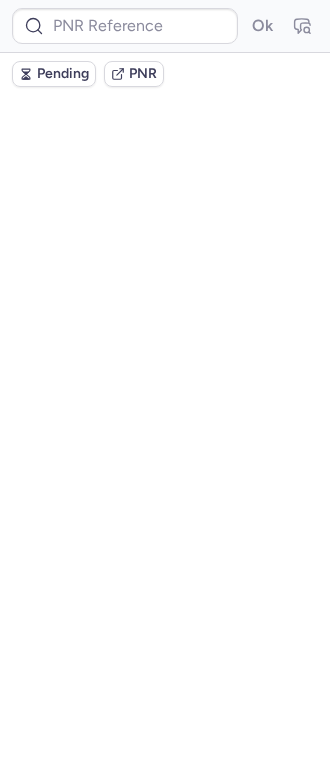 scroll, scrollTop: 122, scrollLeft: 0, axis: vertical 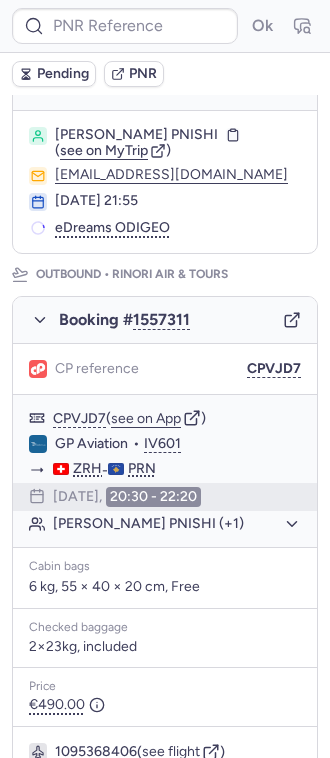 type on "CP6ZJU" 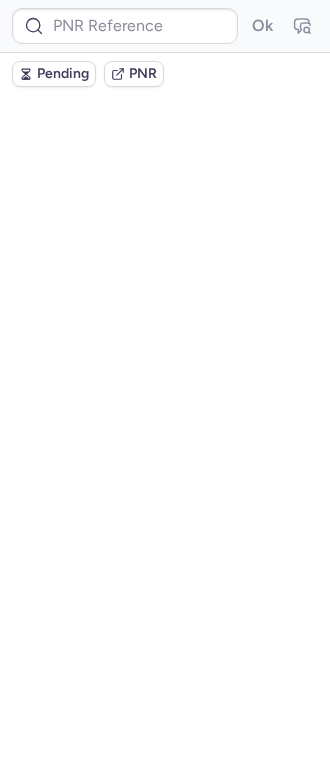 scroll, scrollTop: 0, scrollLeft: 0, axis: both 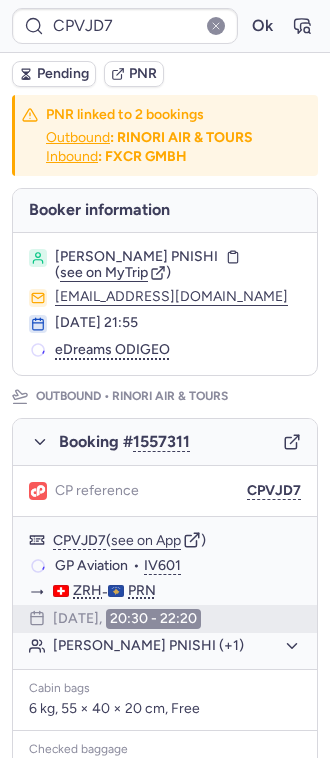 type on "CPHTEE" 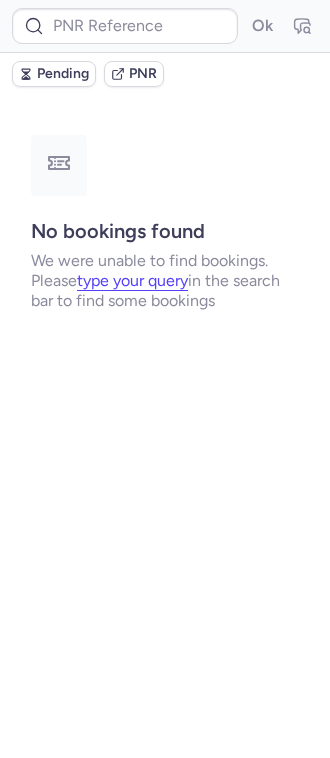 type on "CPHTEE" 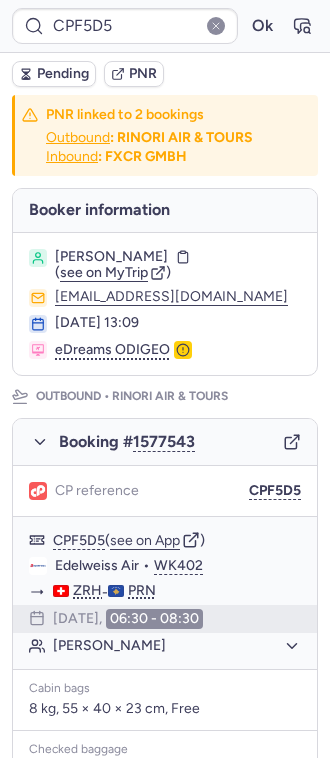 type on "CPVJD7" 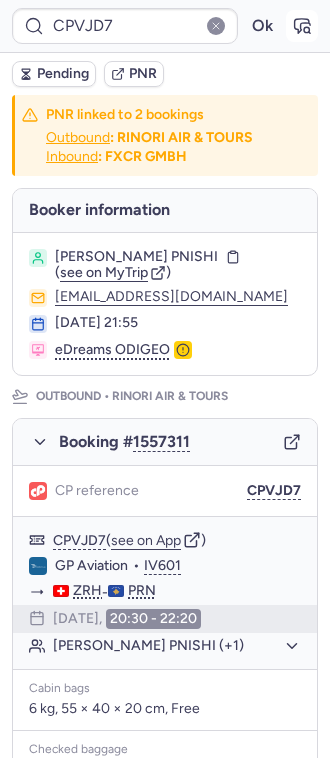 click 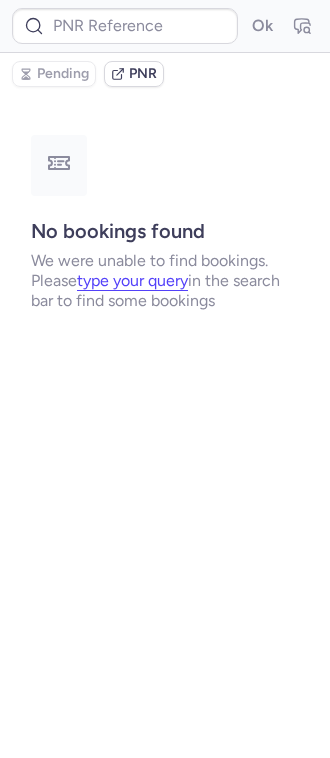 type on "CPVJD7" 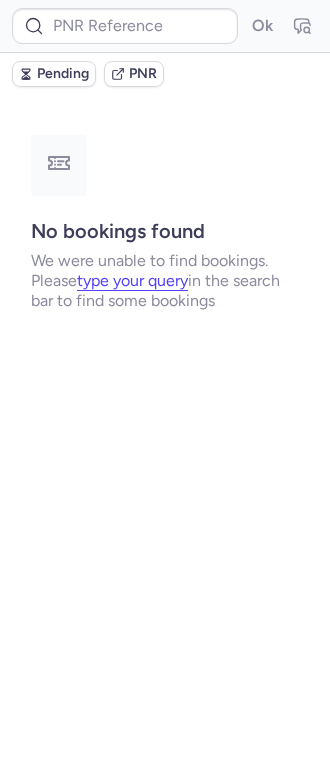 type on "CPVJD7" 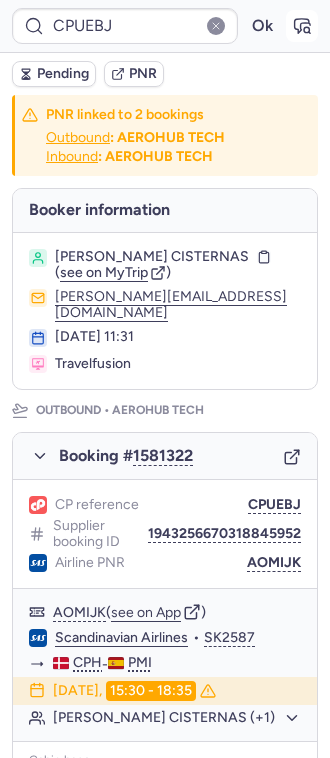 click at bounding box center [302, 26] 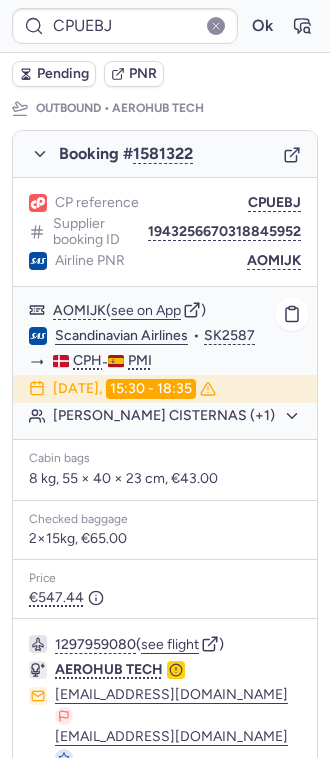scroll, scrollTop: 400, scrollLeft: 0, axis: vertical 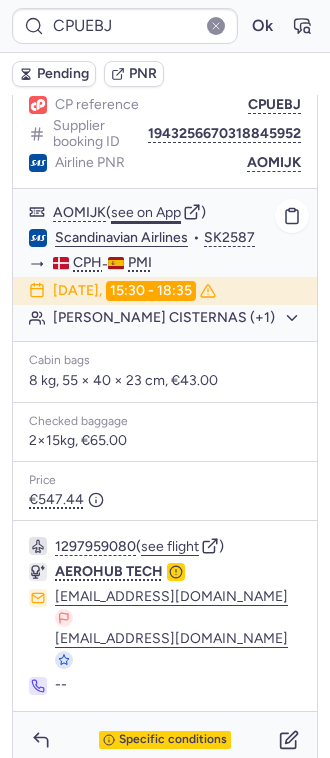 click on "see on App" 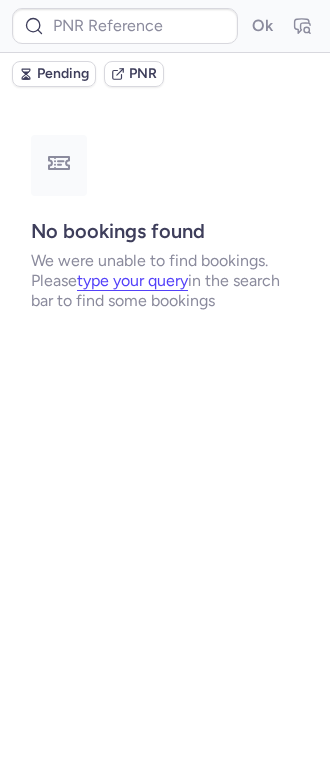 scroll, scrollTop: 0, scrollLeft: 0, axis: both 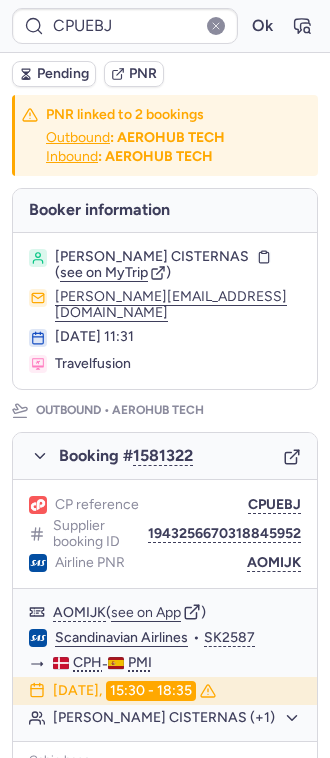 type on "CPVJD7" 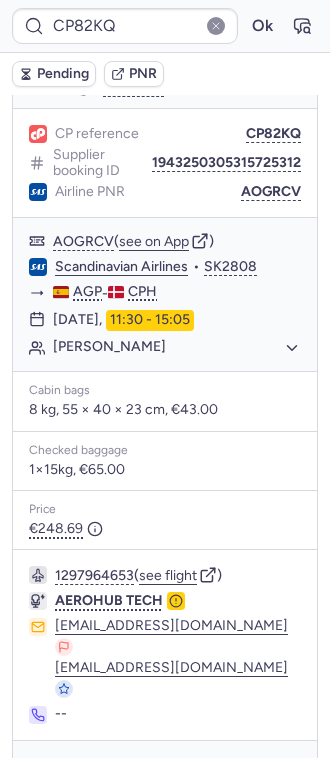scroll, scrollTop: 246, scrollLeft: 0, axis: vertical 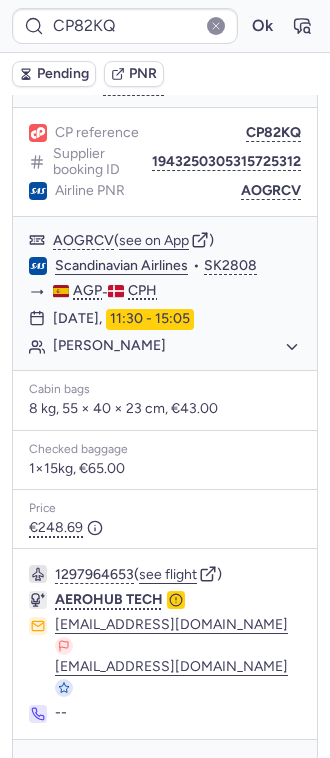 type on "CPHTEE" 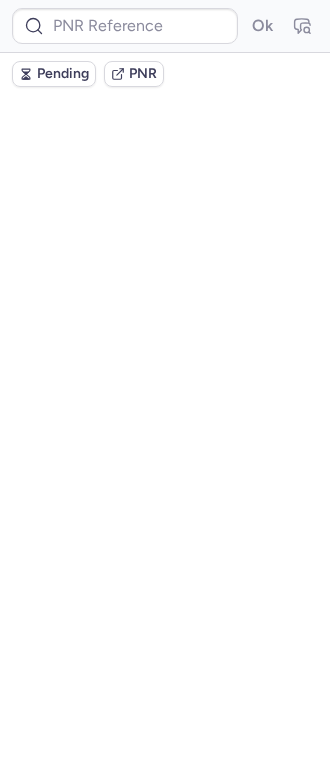 scroll, scrollTop: 0, scrollLeft: 0, axis: both 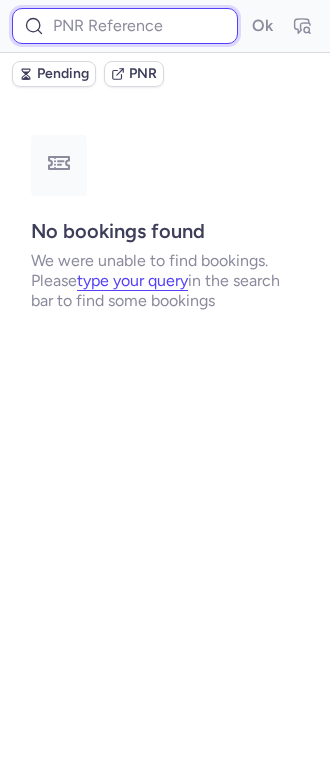 click at bounding box center [125, 26] 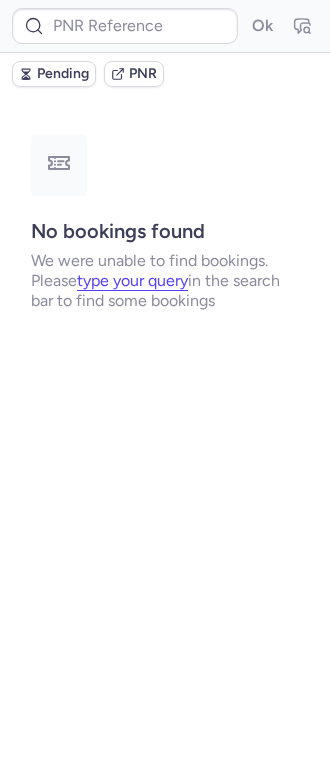 type on "CPDSEX" 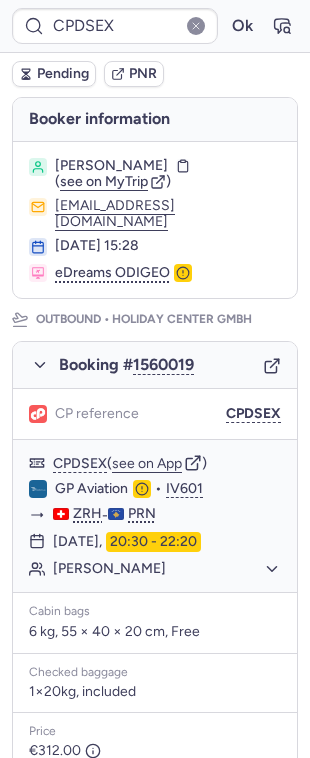 scroll, scrollTop: 0, scrollLeft: 0, axis: both 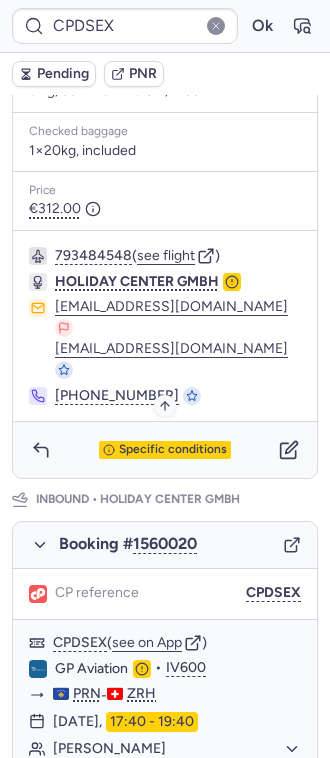 click on "Specific conditions" at bounding box center [173, 450] 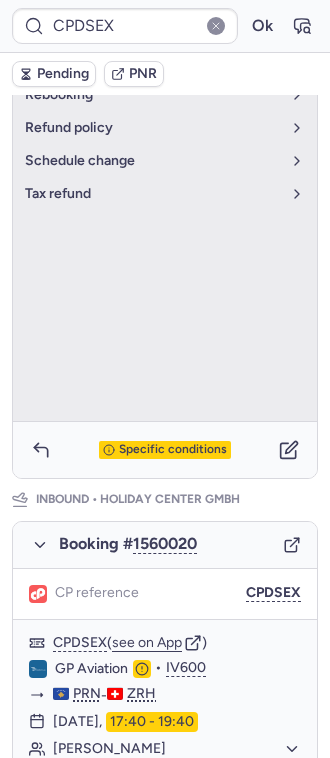 scroll, scrollTop: 237, scrollLeft: 0, axis: vertical 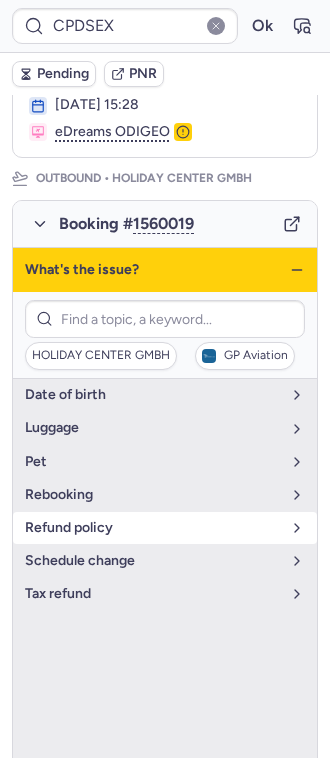click on "refund policy" at bounding box center (153, 528) 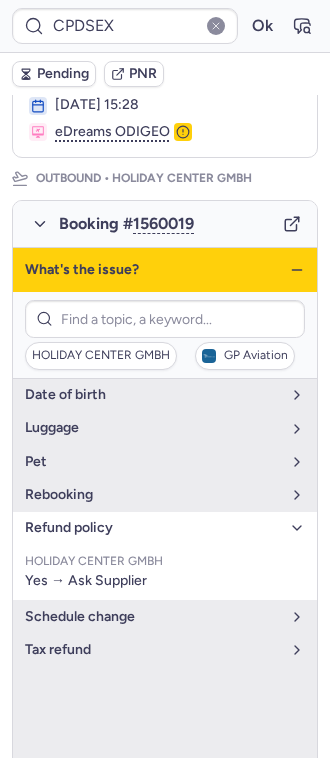 click 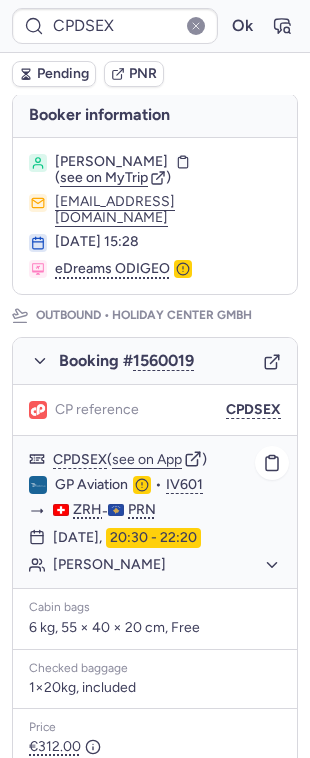scroll, scrollTop: 0, scrollLeft: 0, axis: both 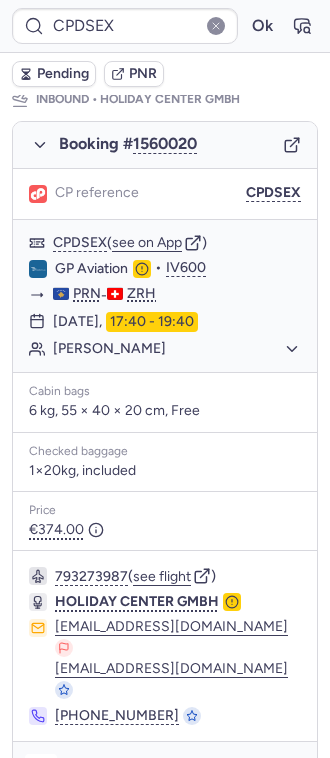 click 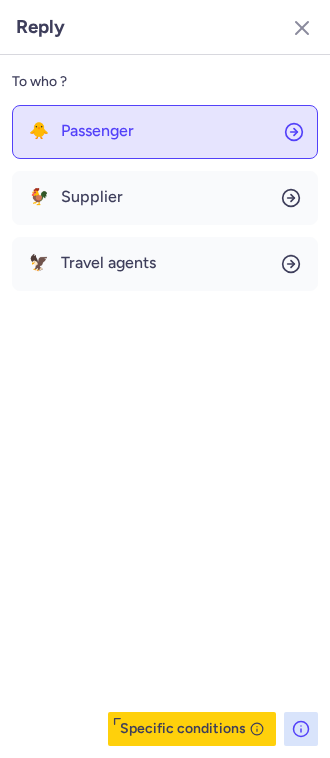 click on "Passenger" at bounding box center [97, 131] 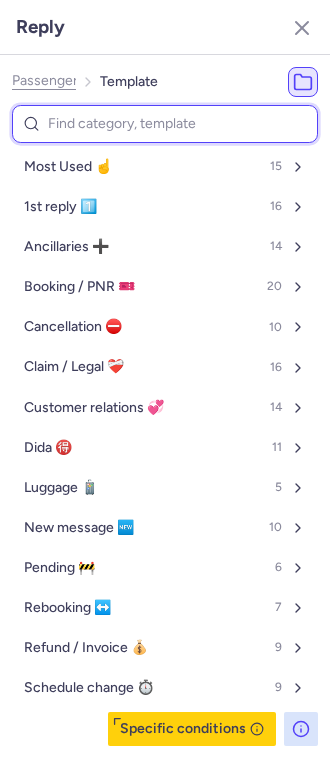 click at bounding box center [165, 124] 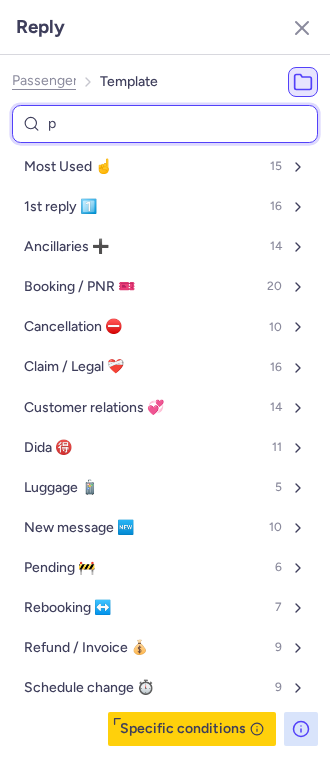 select on "de" 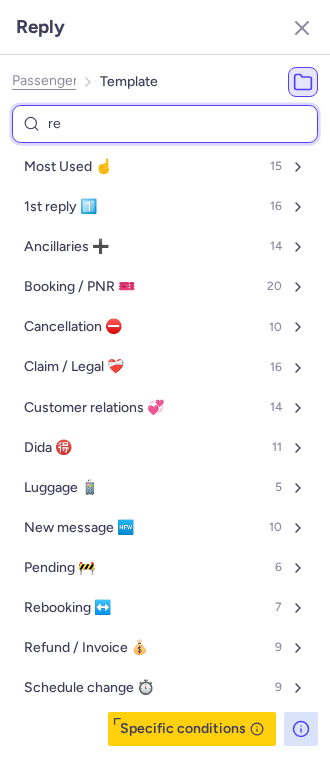 type on "res" 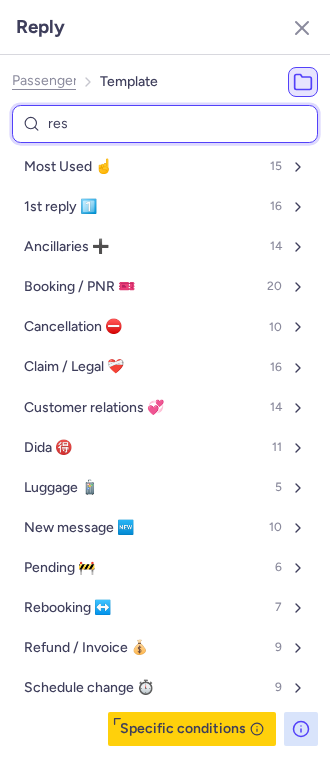 select on "de" 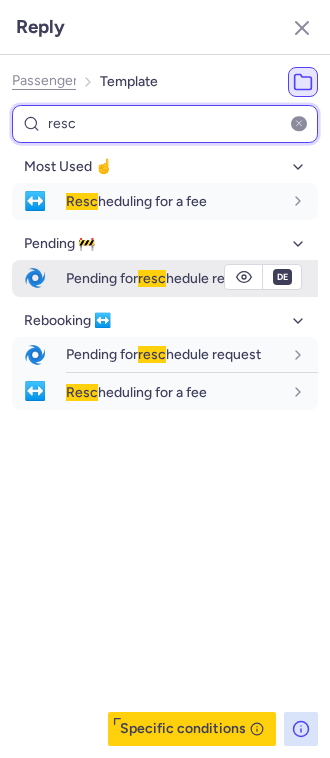 type on "resc" 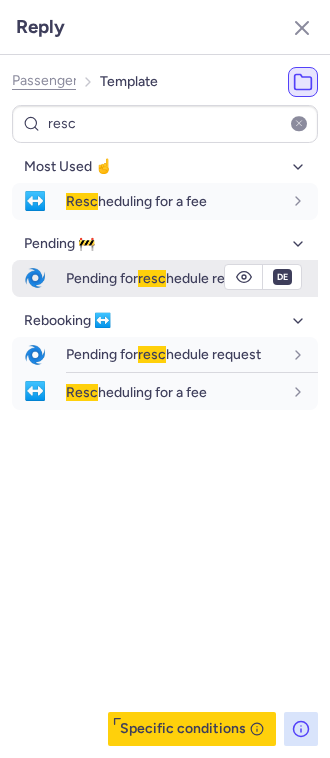click on "Pending for  resc hedule request" at bounding box center [192, 278] 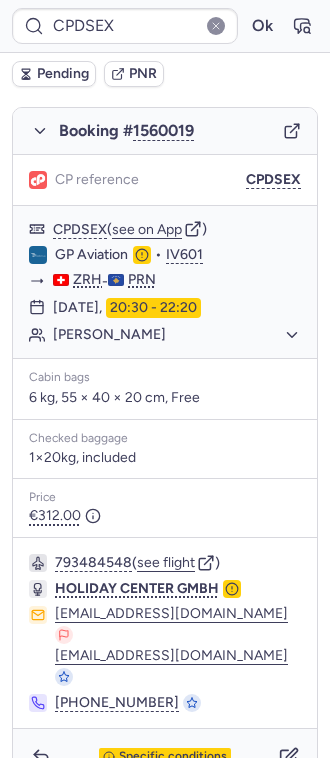 scroll, scrollTop: 0, scrollLeft: 0, axis: both 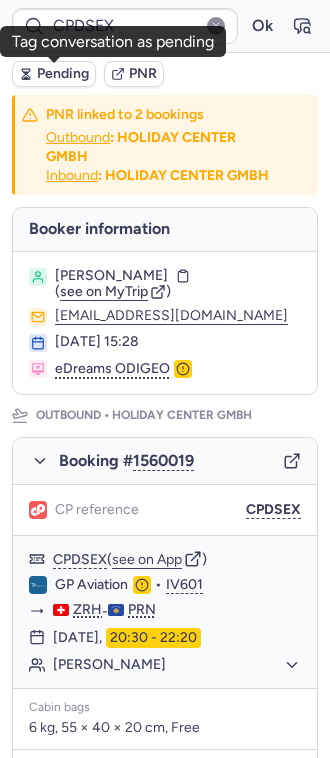 click on "Pending" at bounding box center (63, 74) 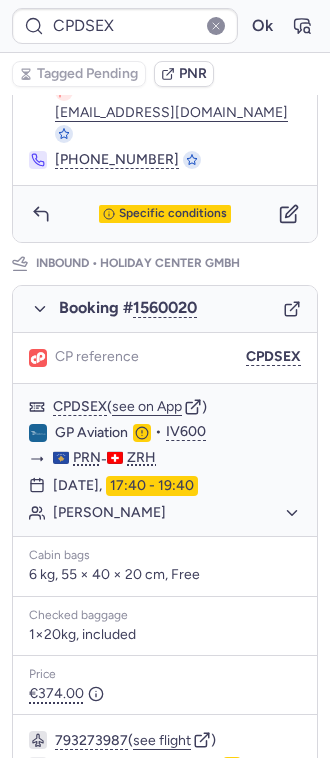 scroll, scrollTop: 1037, scrollLeft: 0, axis: vertical 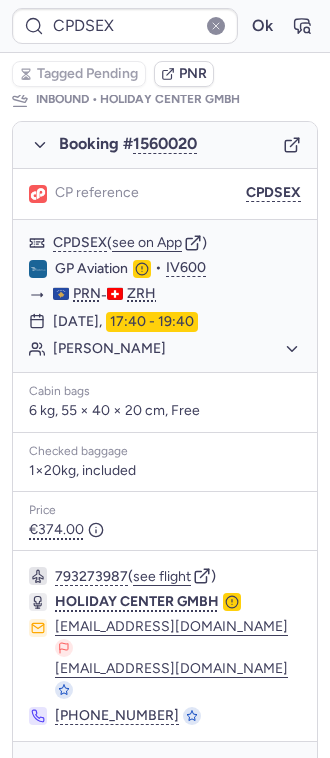 click on "Specific conditions" at bounding box center [165, 770] 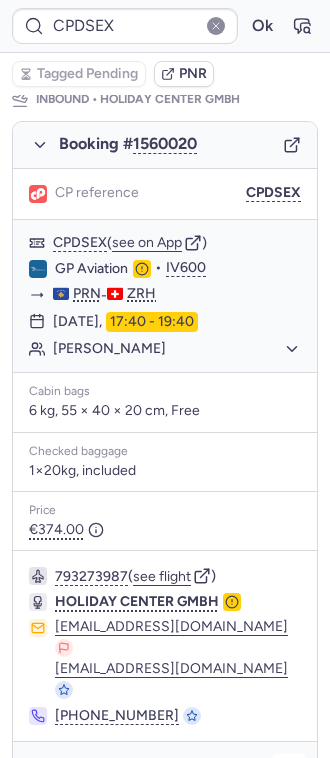 click 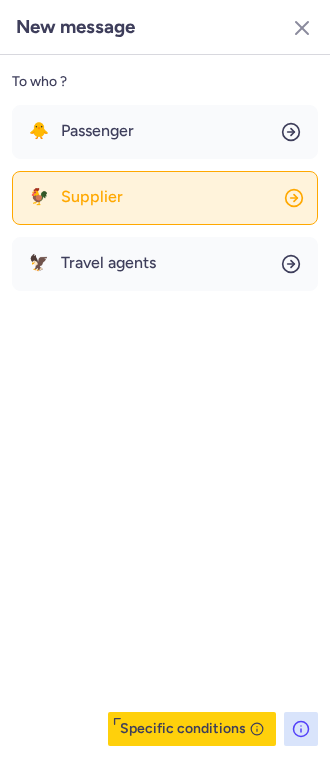 click on "🐓 Supplier" 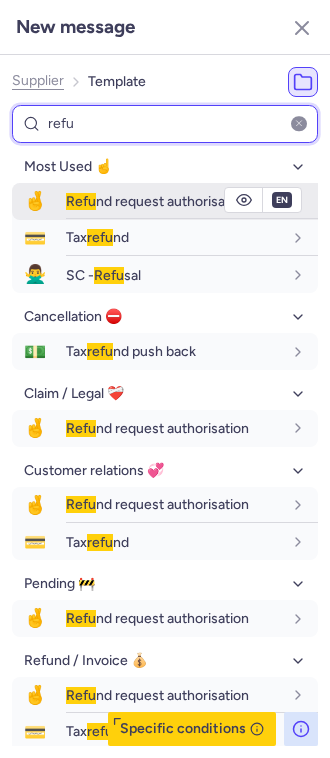 type on "refu" 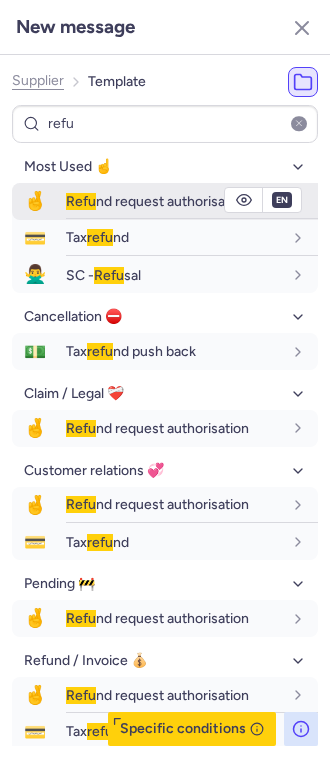 click on "Refu nd request authorisation" at bounding box center (192, 201) 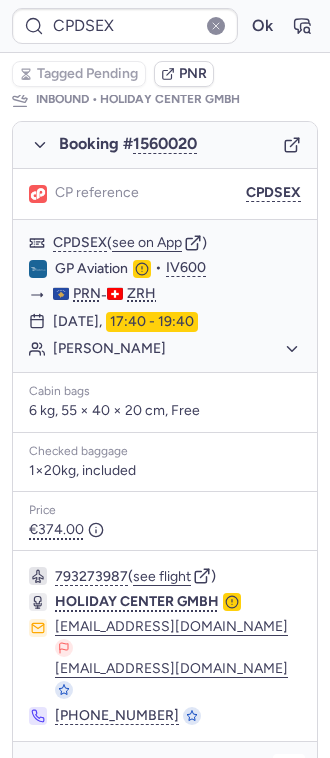 click 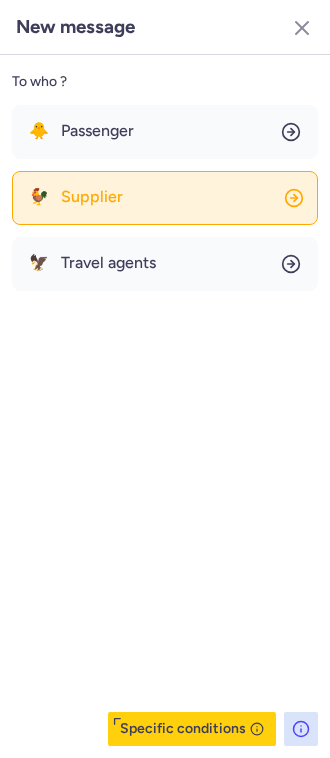 click on "🐓 Supplier" 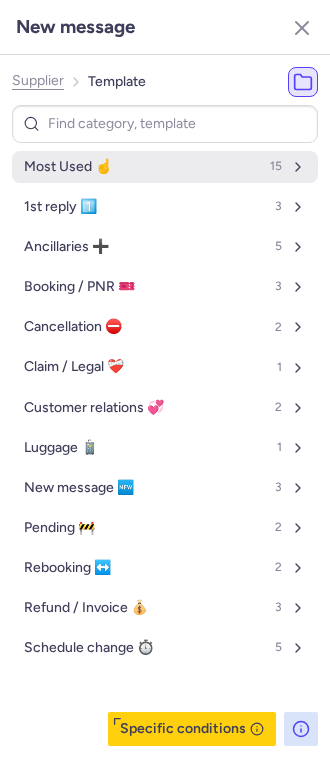 click on "Most Used ☝️" at bounding box center (68, 167) 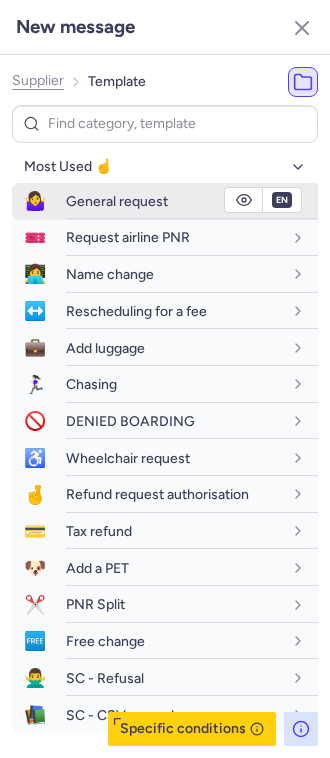 click on "General request" at bounding box center (192, 201) 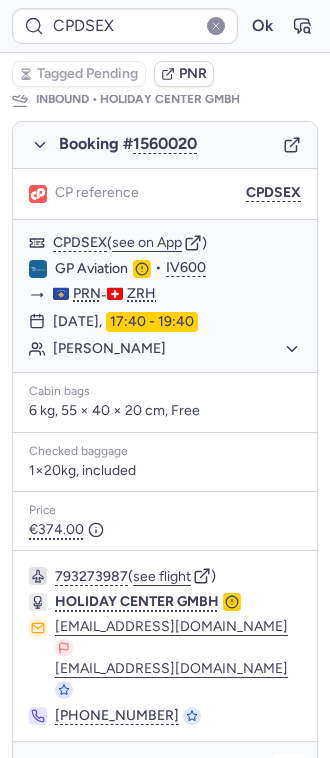 click 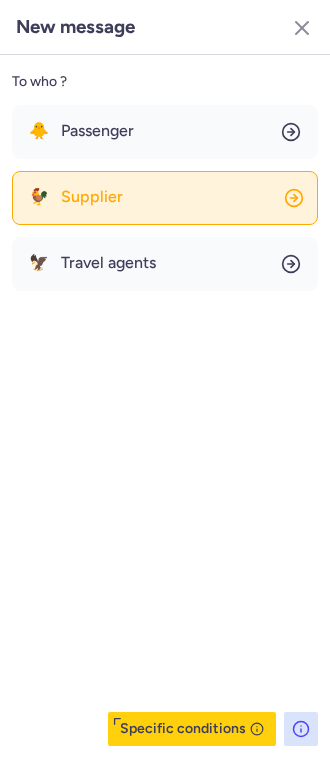 click on "🐓 Supplier" 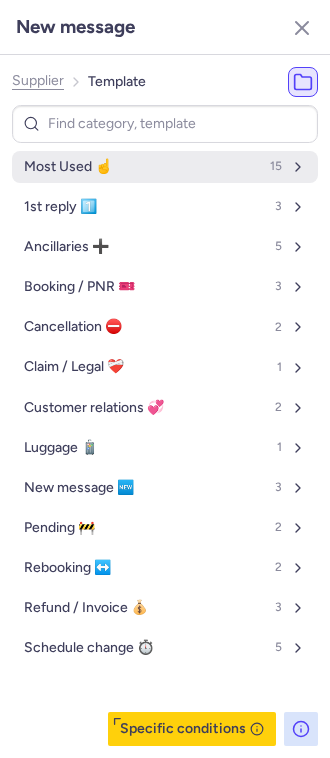 click on "Most Used ☝️ 15" at bounding box center (165, 167) 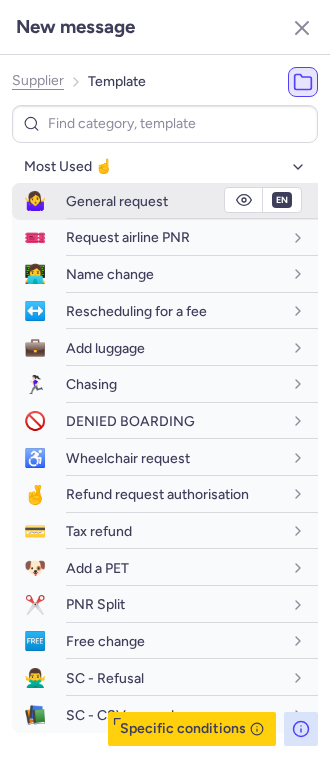 click on "General request" at bounding box center (117, 201) 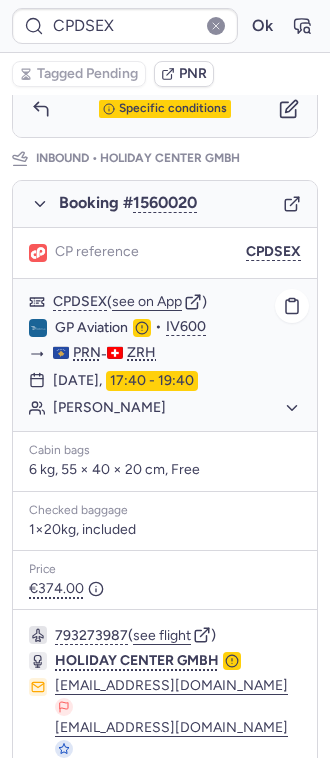 scroll, scrollTop: 904, scrollLeft: 0, axis: vertical 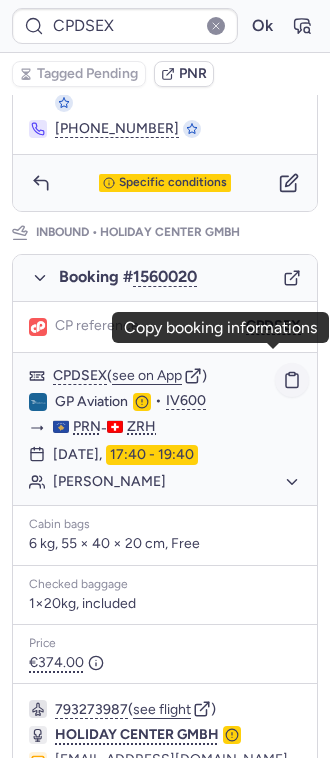 click 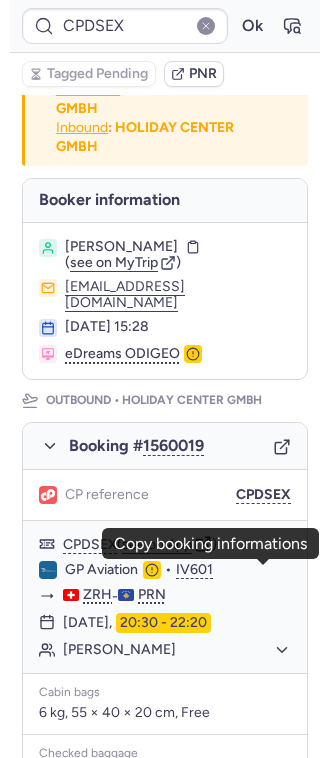 scroll, scrollTop: 0, scrollLeft: 0, axis: both 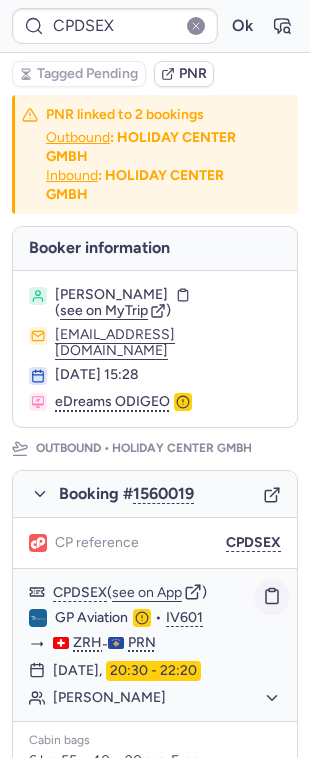 click 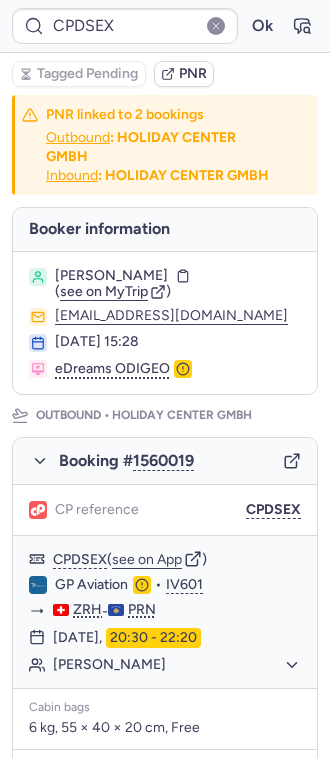 type on "CPHTEE" 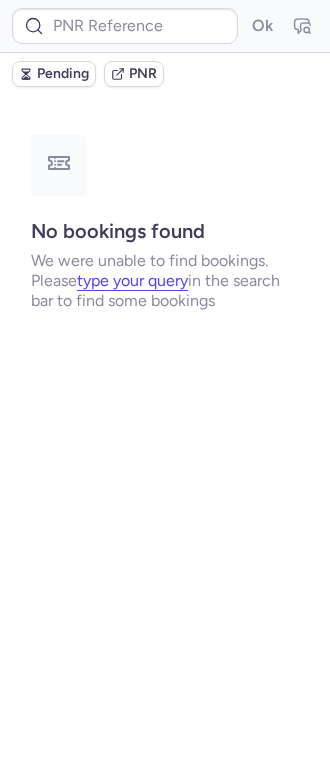 type on "CPDSEX" 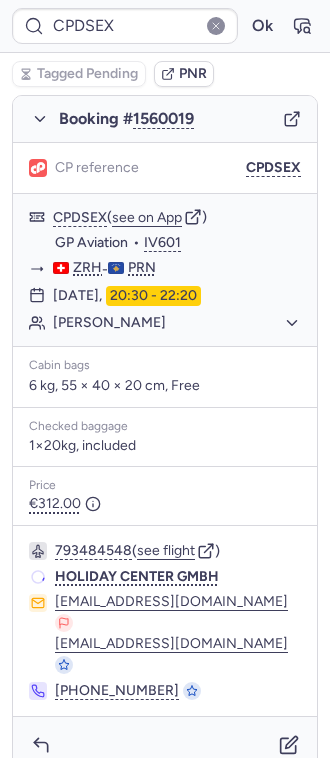 scroll, scrollTop: 342, scrollLeft: 0, axis: vertical 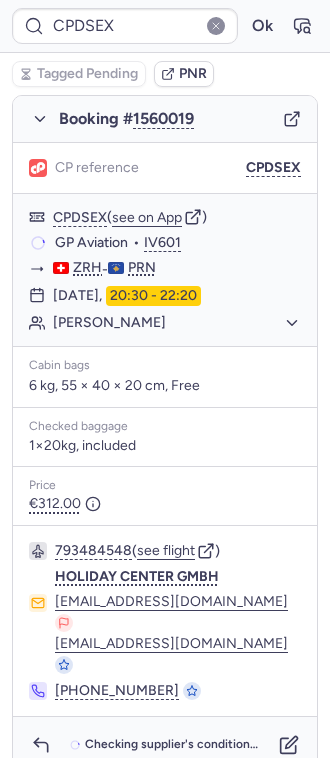 type on "CPHTEE" 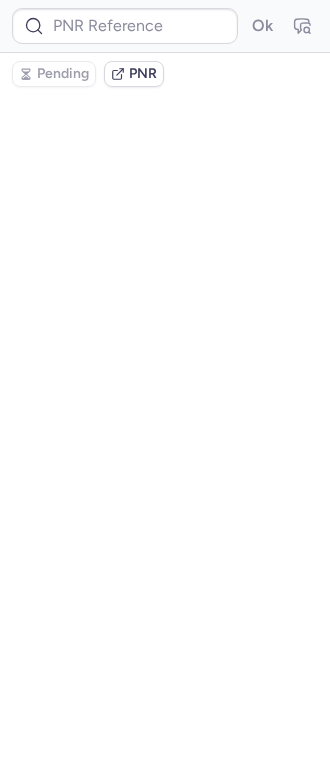 scroll, scrollTop: 0, scrollLeft: 0, axis: both 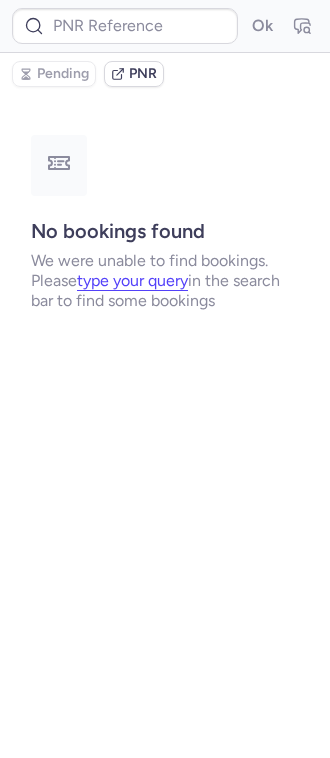type on "CPF5D5" 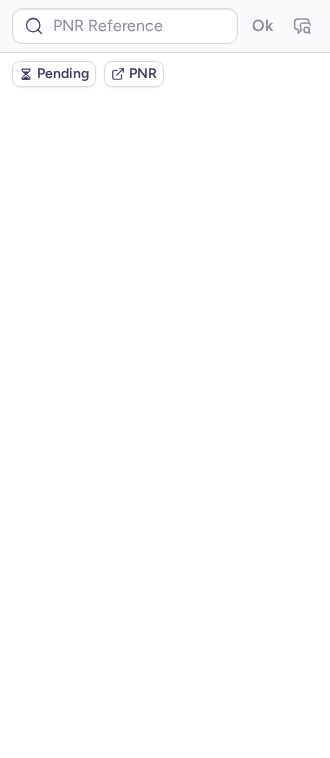 scroll, scrollTop: 0, scrollLeft: 0, axis: both 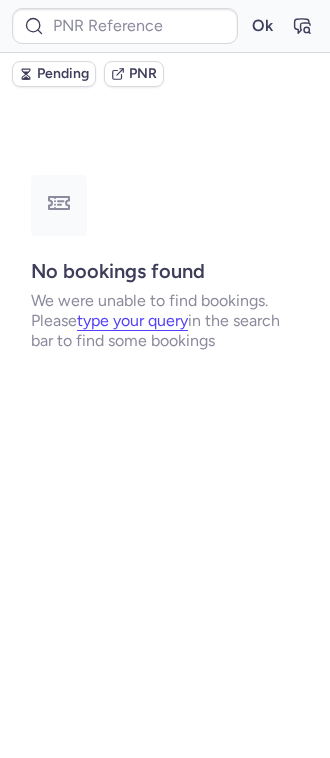 type on "CPHTEE" 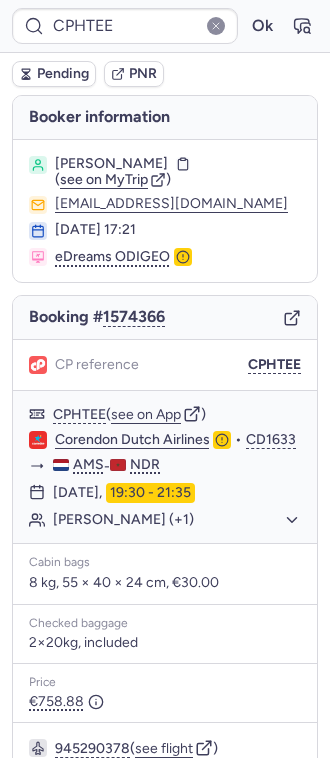 click on "CPHTEE  Ok" at bounding box center [165, 26] 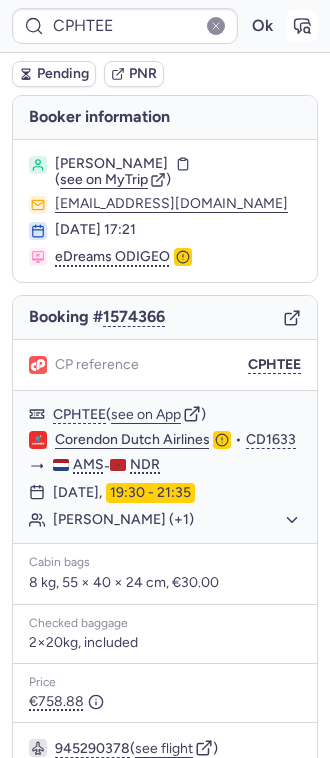 click at bounding box center (302, 26) 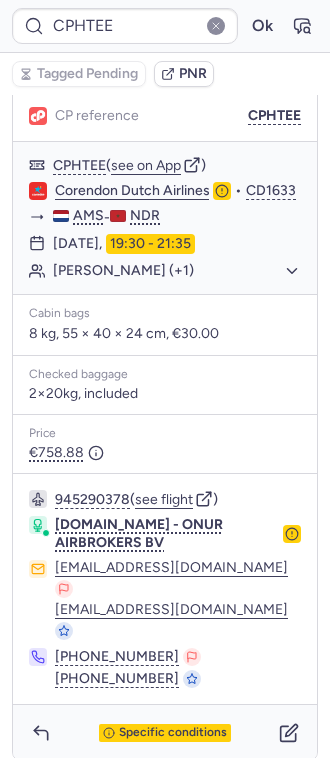 scroll, scrollTop: 0, scrollLeft: 0, axis: both 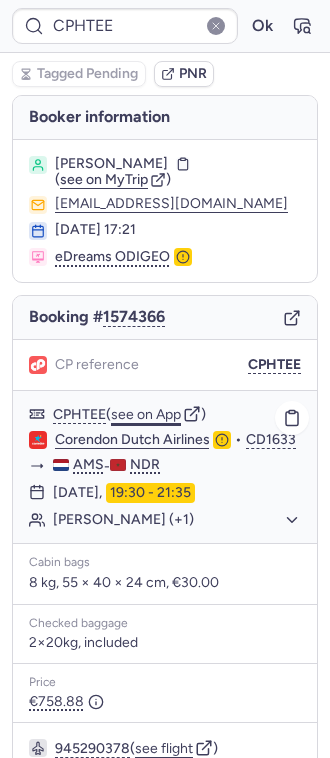 click on "see on App" 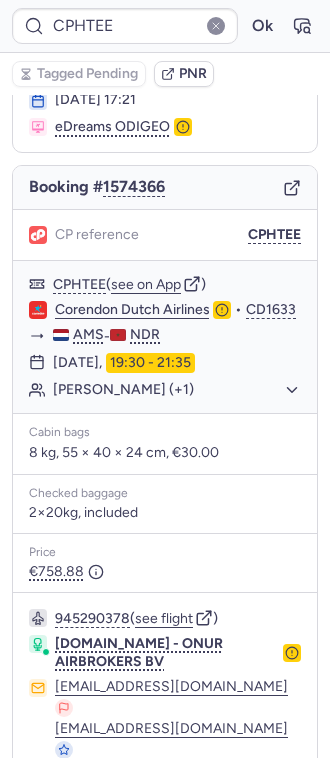 scroll, scrollTop: 249, scrollLeft: 0, axis: vertical 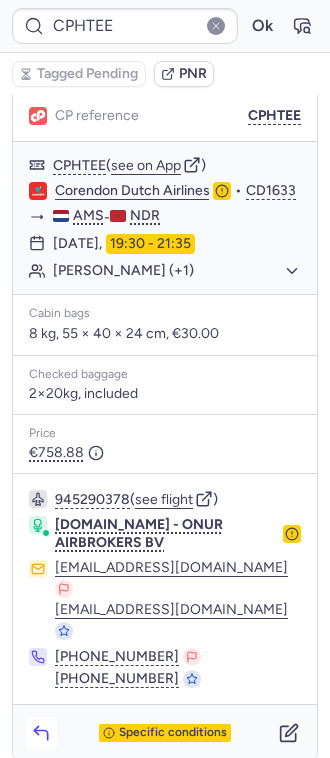 click 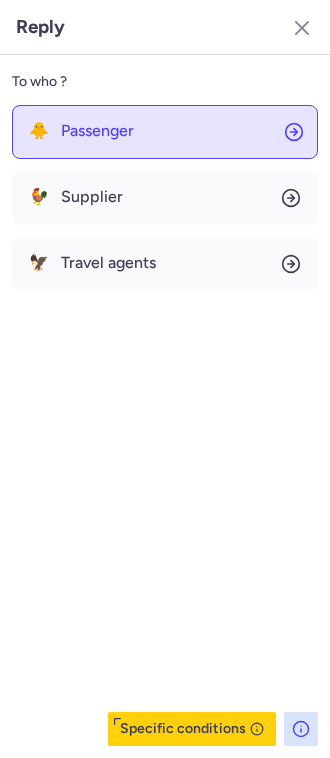 click on "🐥 Passenger" 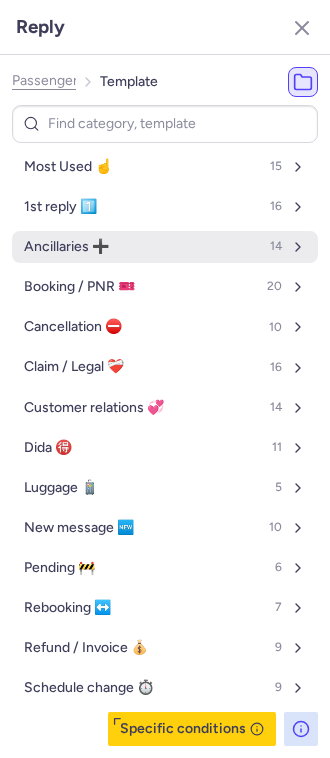 click on "Ancillaries ➕ 14" at bounding box center (165, 247) 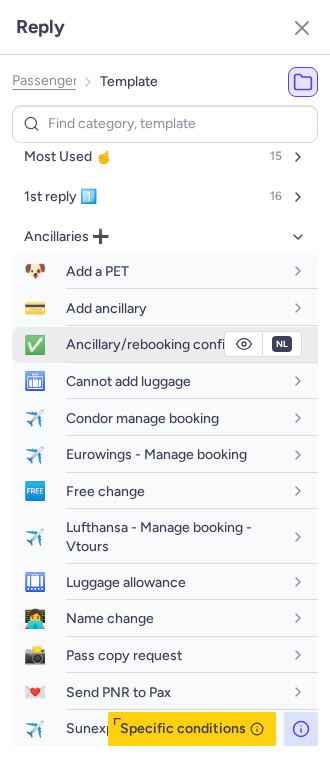 scroll, scrollTop: 0, scrollLeft: 0, axis: both 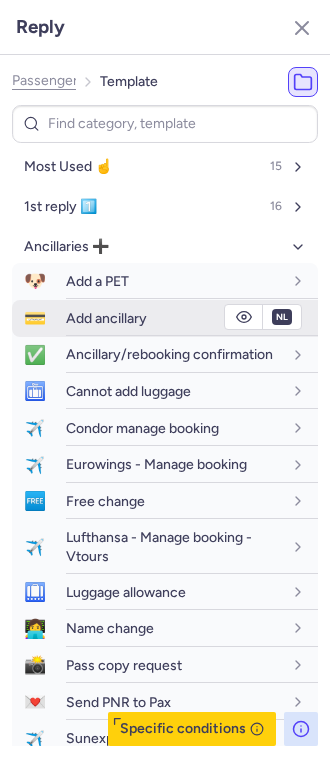 click on "Add ancillary" at bounding box center (192, 318) 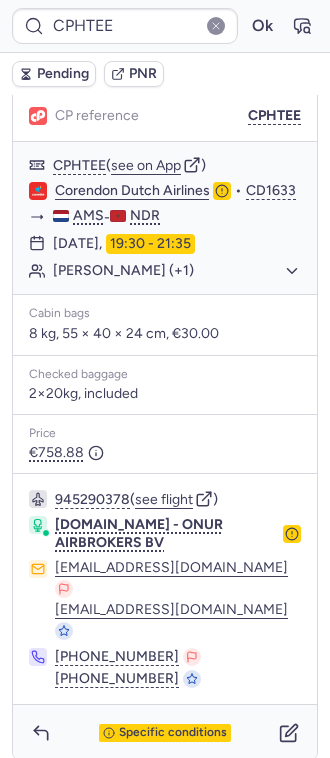 type on "DT1752135530402340" 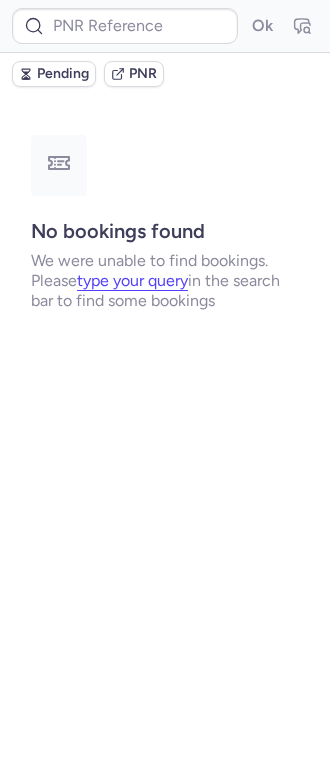 scroll, scrollTop: 0, scrollLeft: 0, axis: both 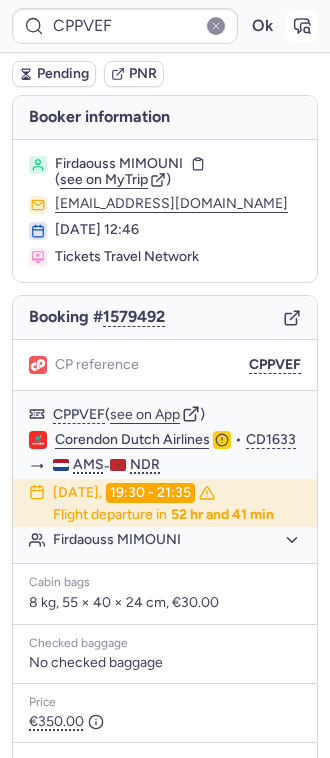 click 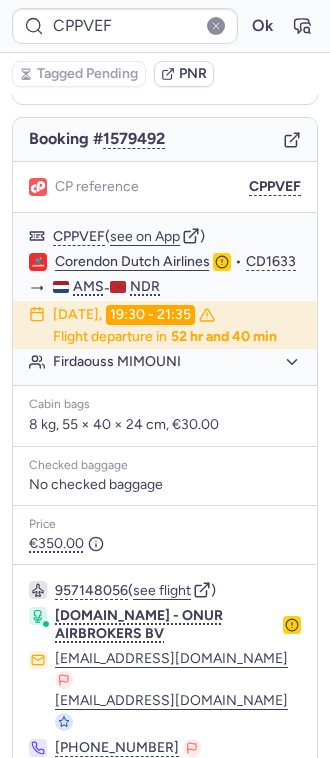 scroll, scrollTop: 0, scrollLeft: 0, axis: both 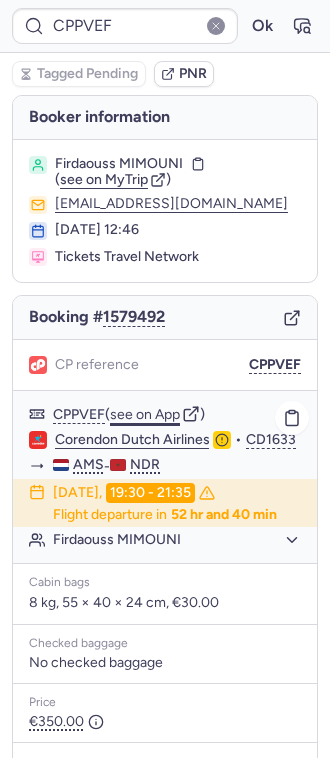 click on "see on App" 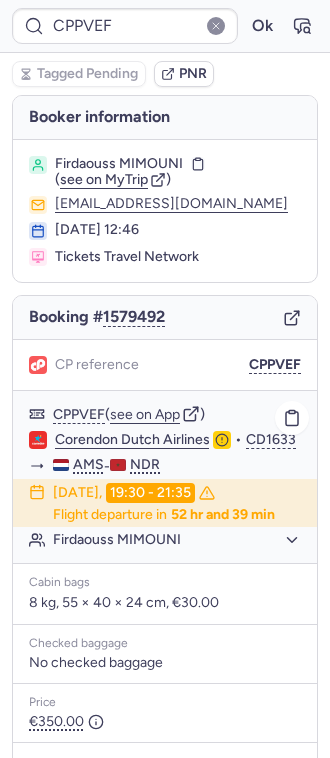 scroll, scrollTop: 293, scrollLeft: 0, axis: vertical 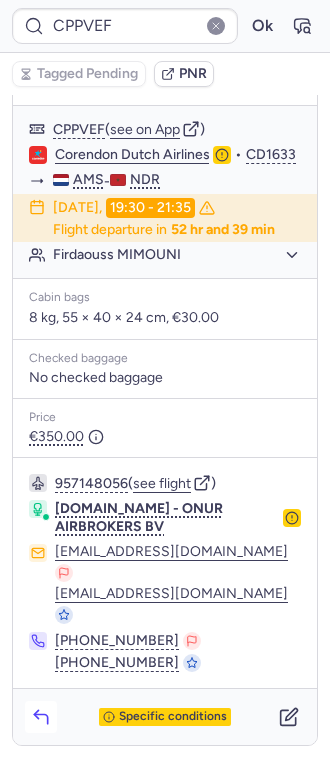 click at bounding box center [41, 717] 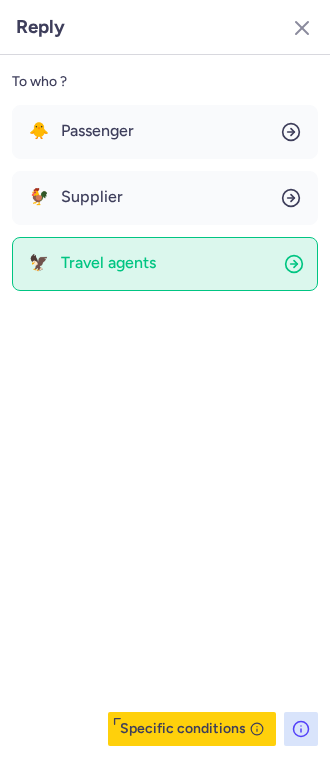 click on "Travel agents" at bounding box center (108, 263) 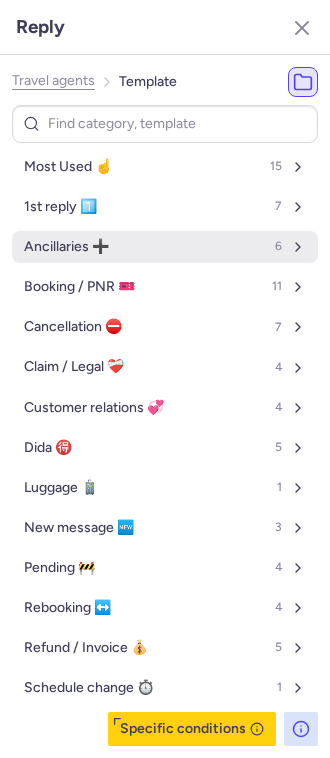 click on "Ancillaries ➕" at bounding box center (66, 247) 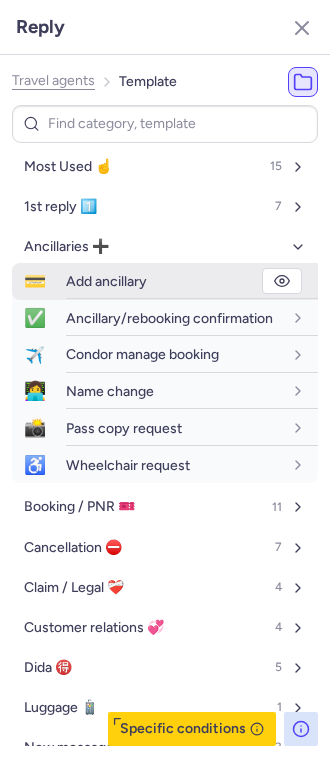 click on "Add ancillary" at bounding box center [106, 281] 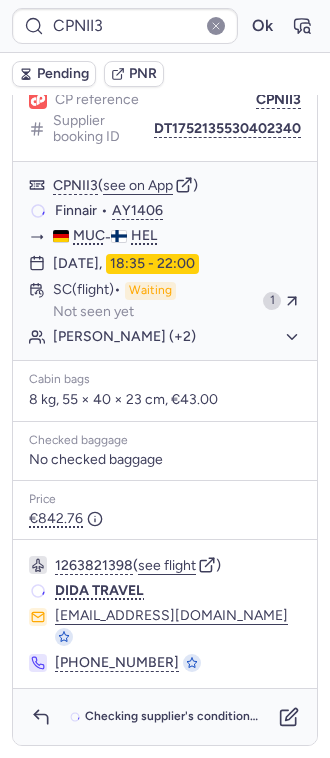 scroll, scrollTop: 249, scrollLeft: 0, axis: vertical 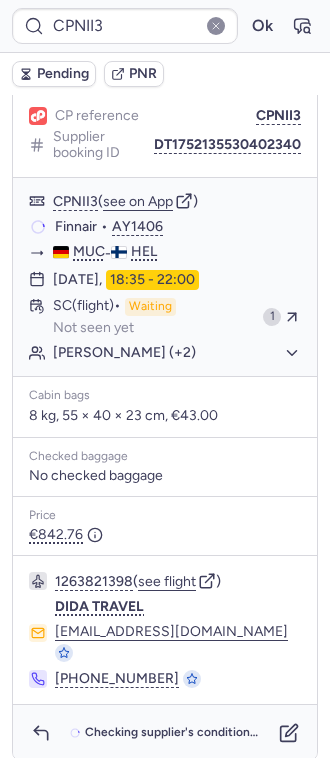 type on "CP7XYN" 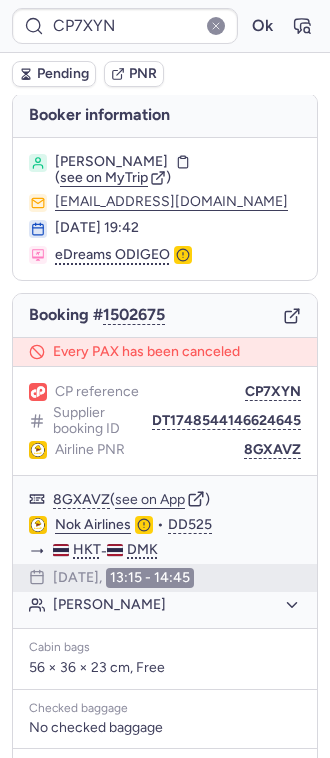scroll, scrollTop: 0, scrollLeft: 0, axis: both 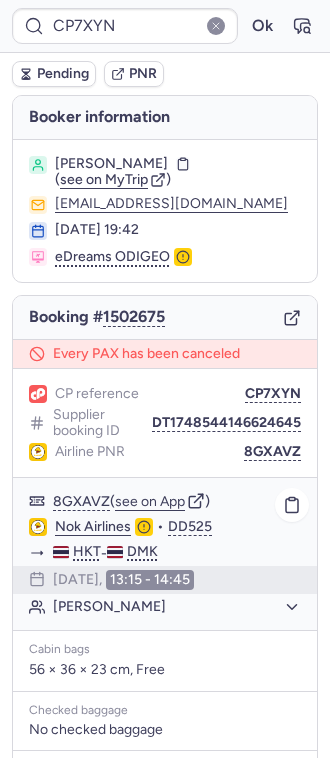 click on "8GXAVZ  ( see on App )" 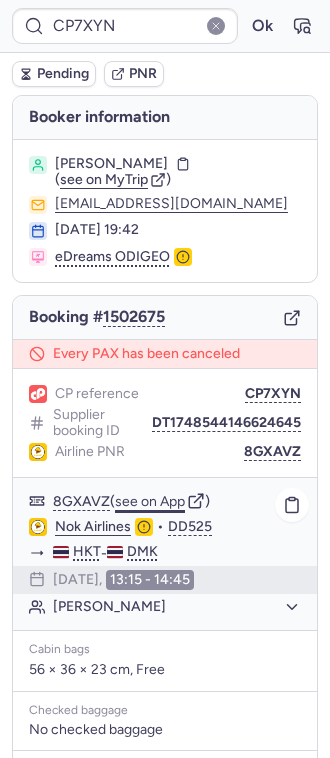 click on "see on App" 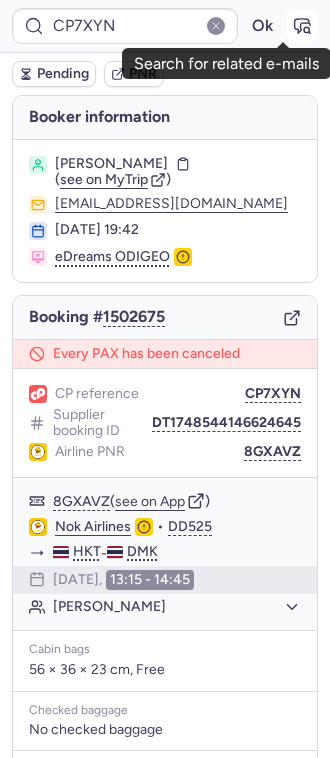 click 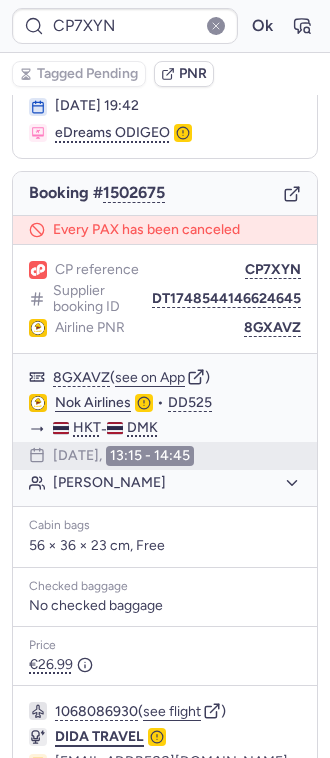 scroll, scrollTop: 254, scrollLeft: 0, axis: vertical 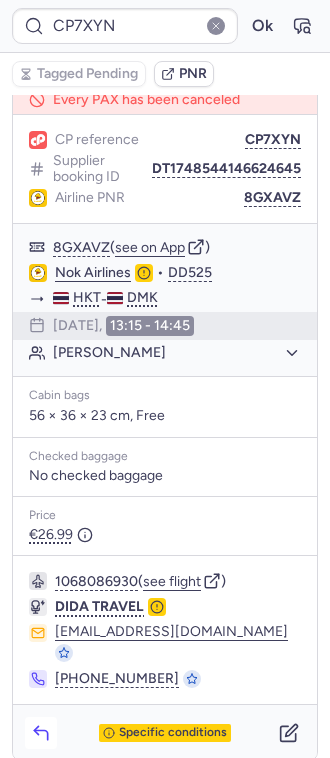 click 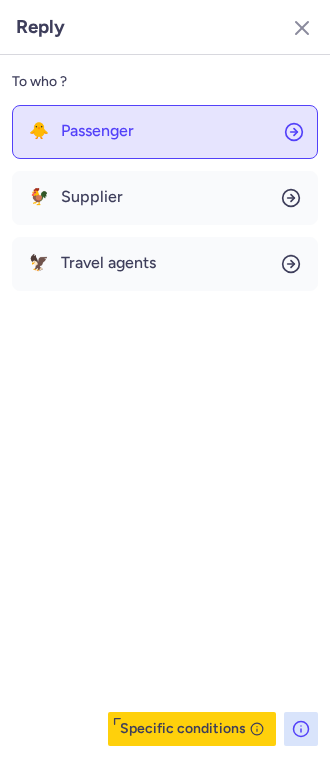 click on "🐥 Passenger" 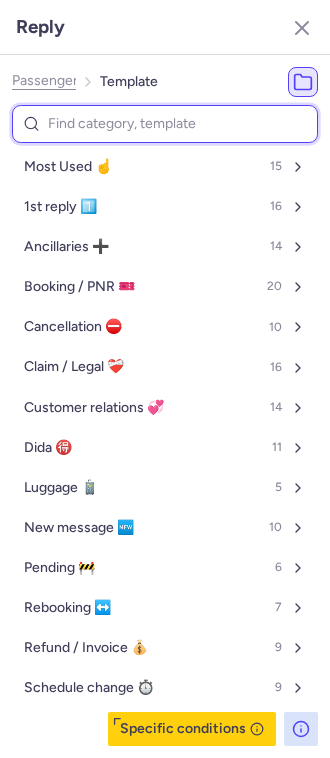 click at bounding box center [165, 124] 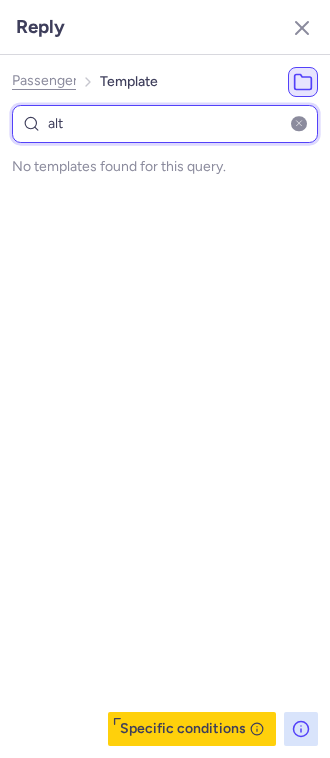 type on "al" 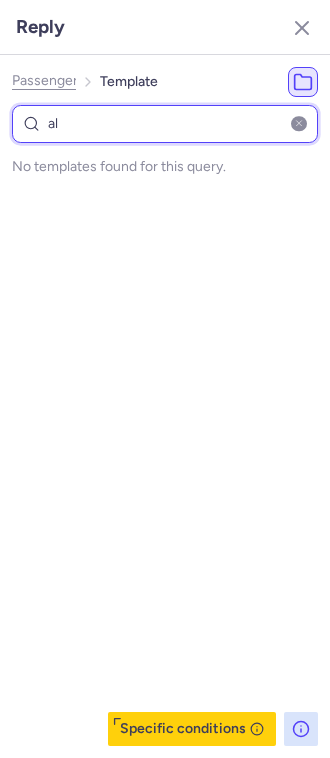 select on "en" 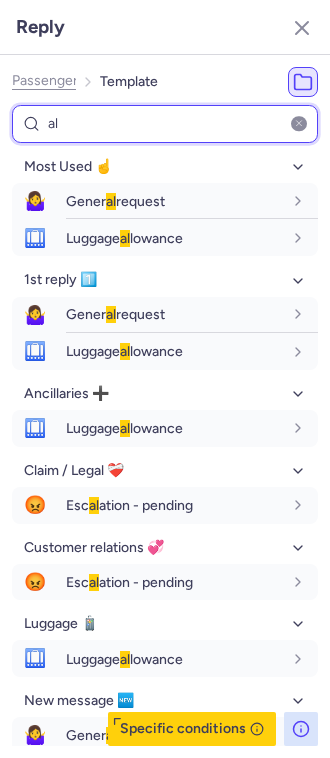 type on "a" 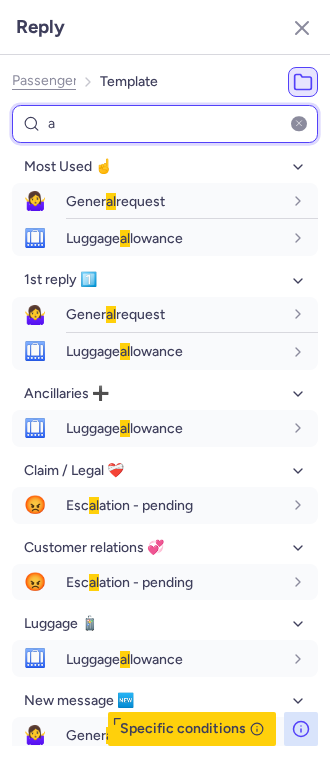 type 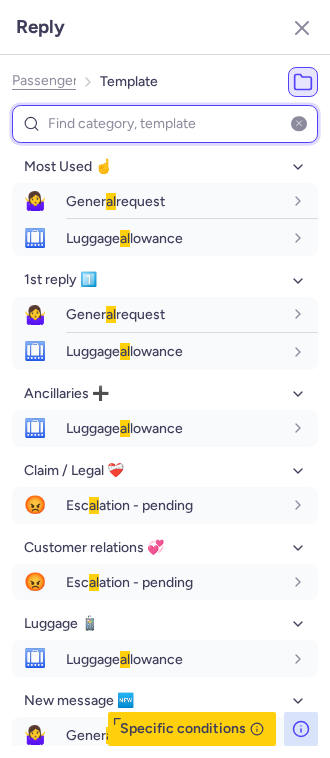 select on "en" 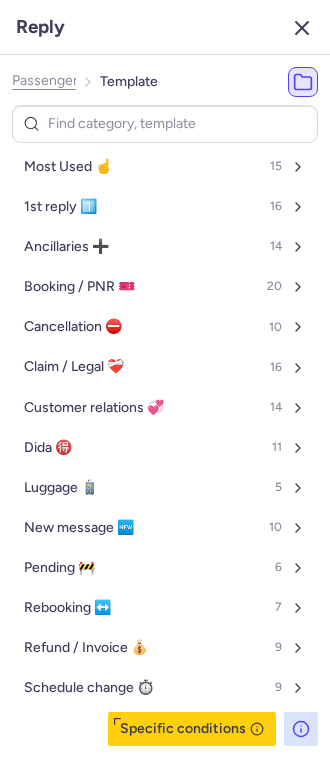 click 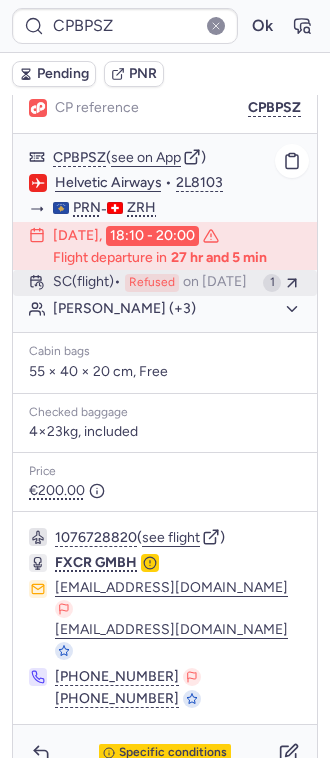 scroll, scrollTop: 266, scrollLeft: 0, axis: vertical 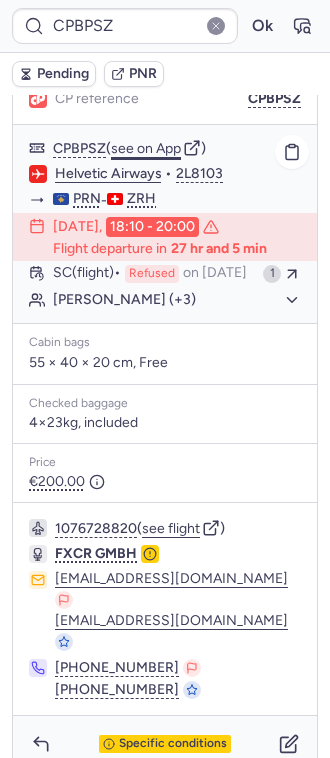 click on "see on App" 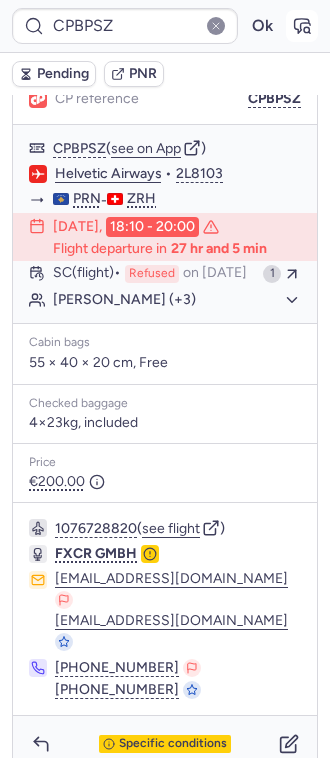 click at bounding box center (302, 26) 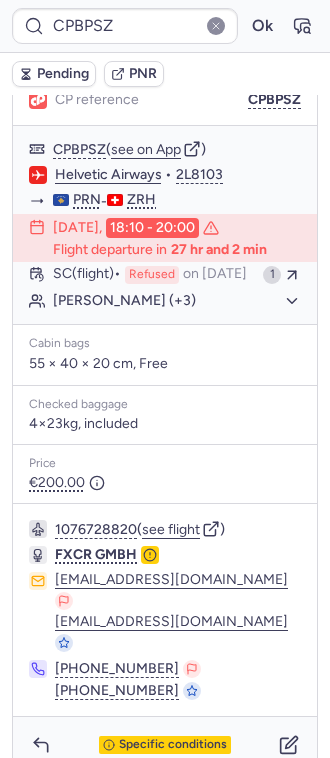 scroll, scrollTop: 277, scrollLeft: 0, axis: vertical 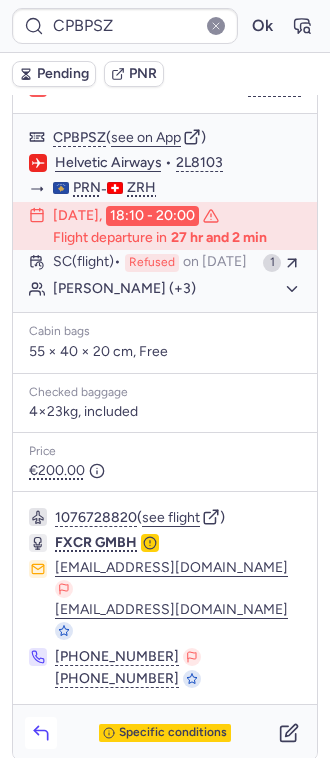 click at bounding box center (41, 733) 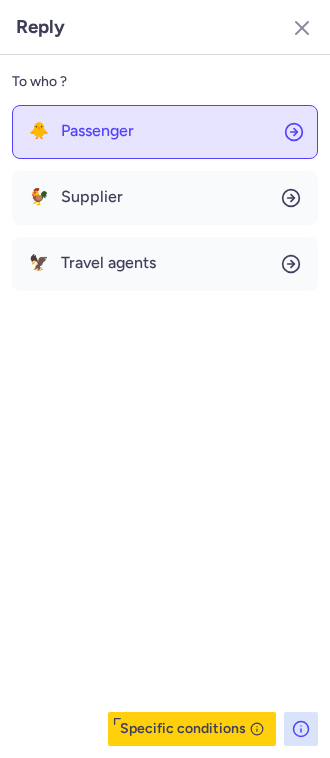 click on "Passenger" at bounding box center [97, 131] 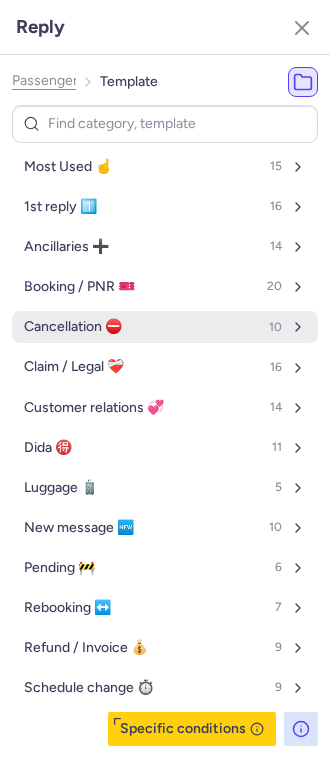 click on "Cancellation ⛔️ 10" at bounding box center (165, 327) 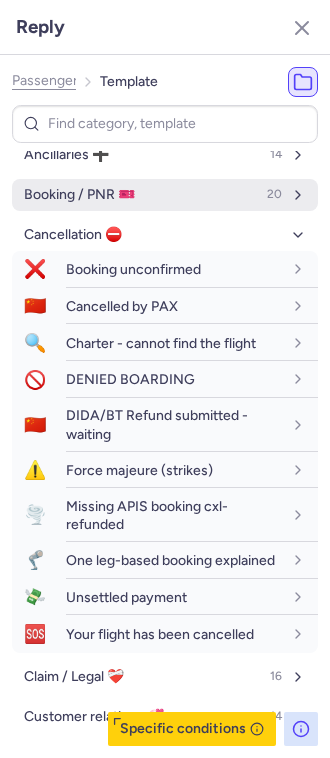 scroll, scrollTop: 133, scrollLeft: 0, axis: vertical 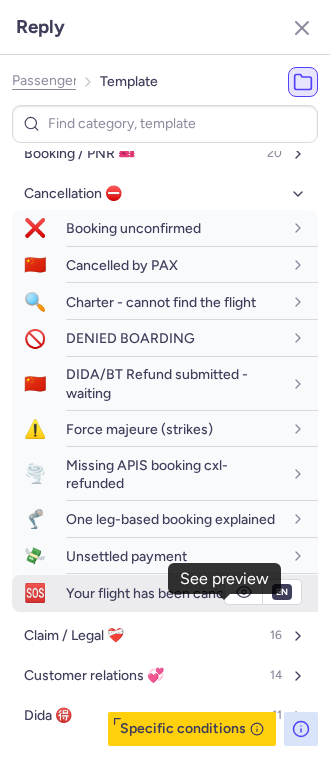 click 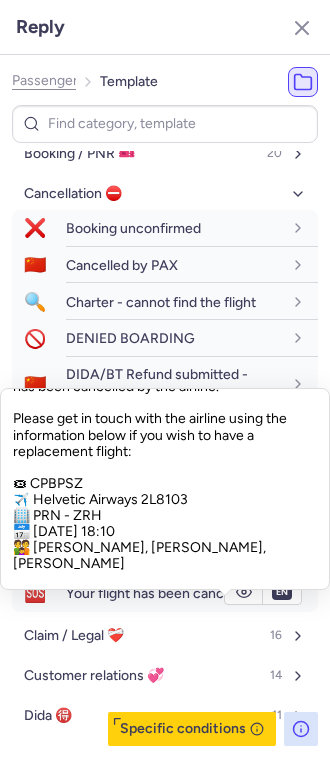scroll, scrollTop: 0, scrollLeft: 0, axis: both 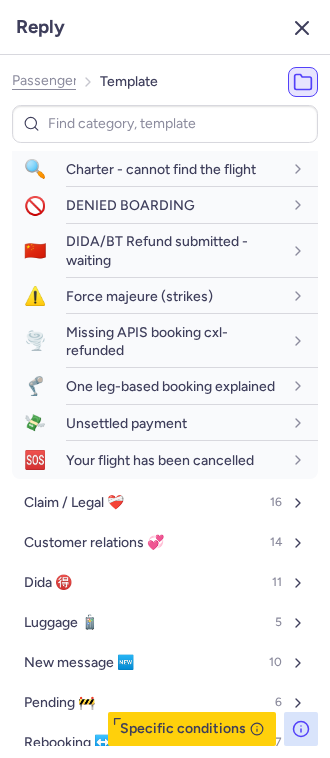 click 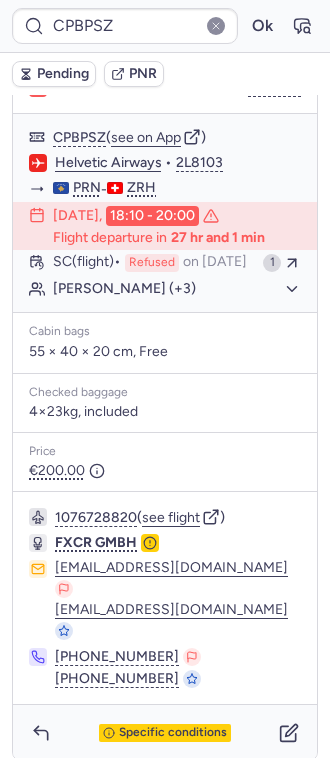 scroll, scrollTop: 144, scrollLeft: 0, axis: vertical 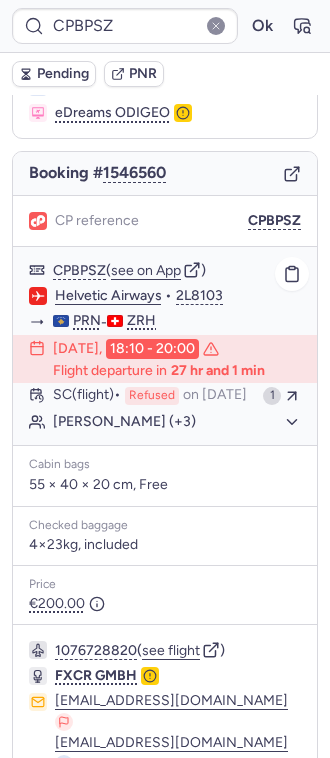 click on "[PERSON_NAME] (+3)" 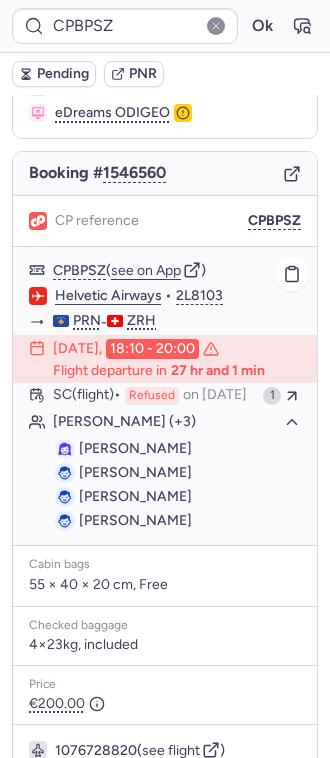 click on "[PERSON_NAME] (+3)" 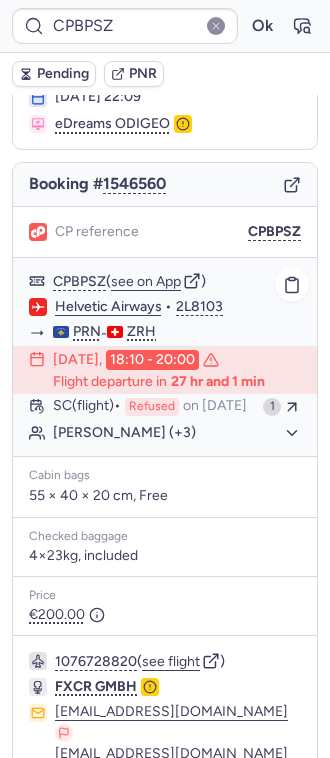 scroll, scrollTop: 277, scrollLeft: 0, axis: vertical 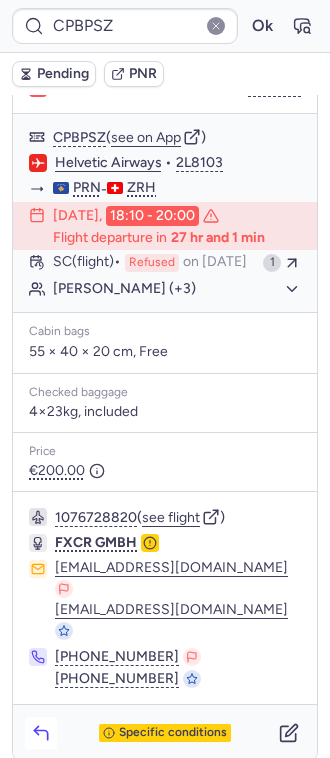 click 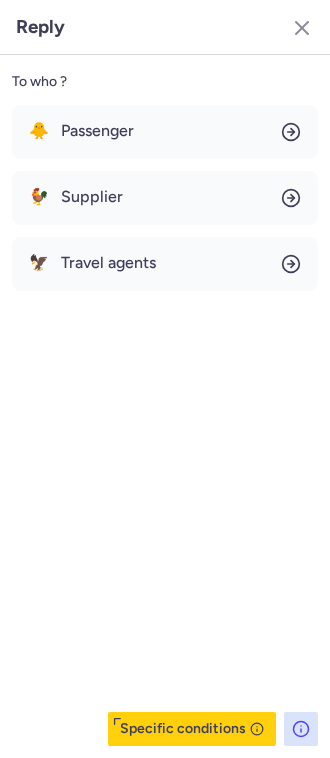 click on "Reply" at bounding box center (165, 27) 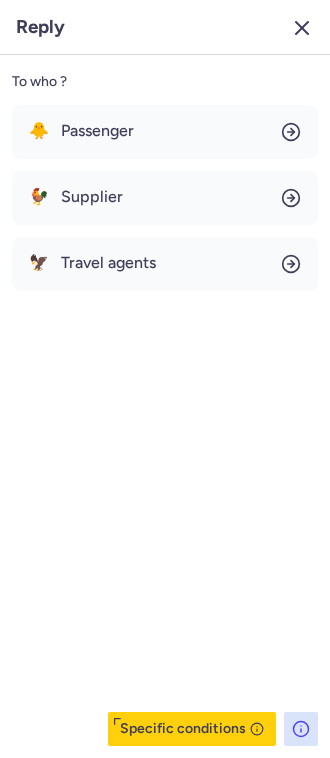 click 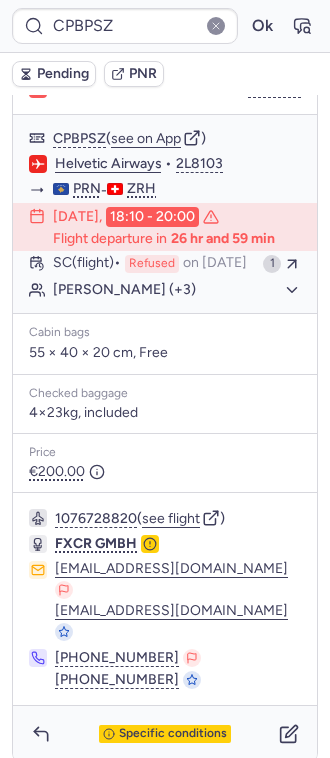 scroll, scrollTop: 277, scrollLeft: 0, axis: vertical 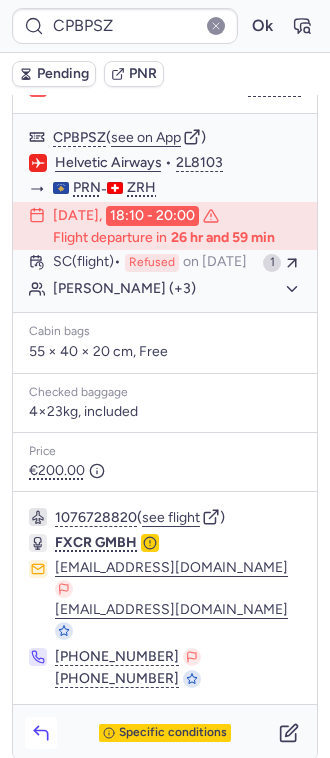 click 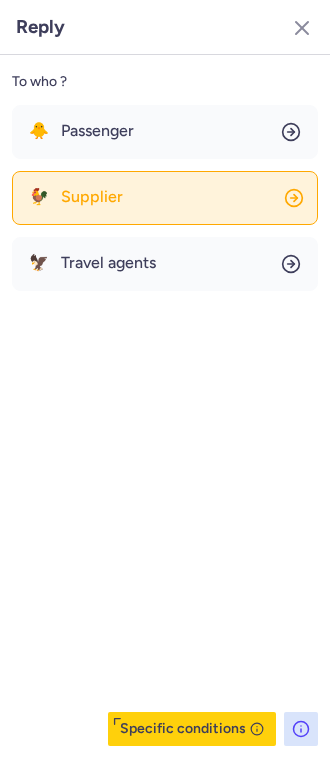 click on "🐥 Passenger" 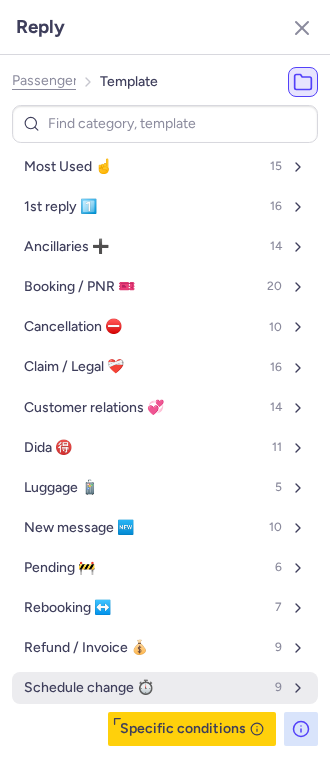 click on "Schedule change ⏱️ 9" at bounding box center [165, 688] 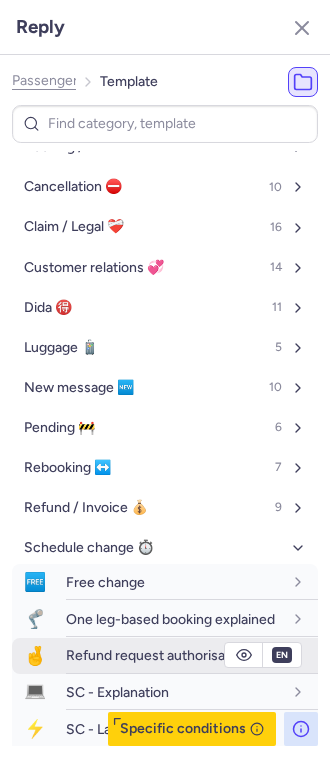 scroll, scrollTop: 348, scrollLeft: 0, axis: vertical 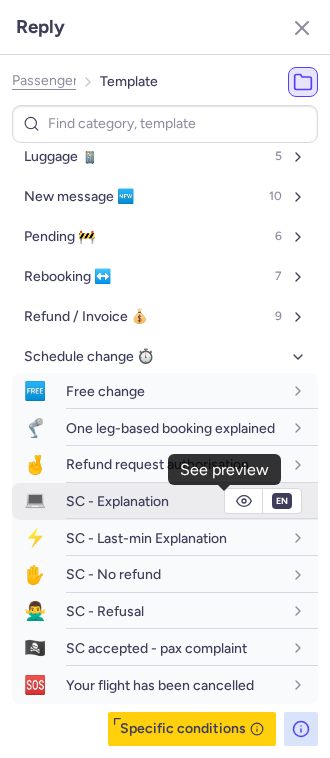 click 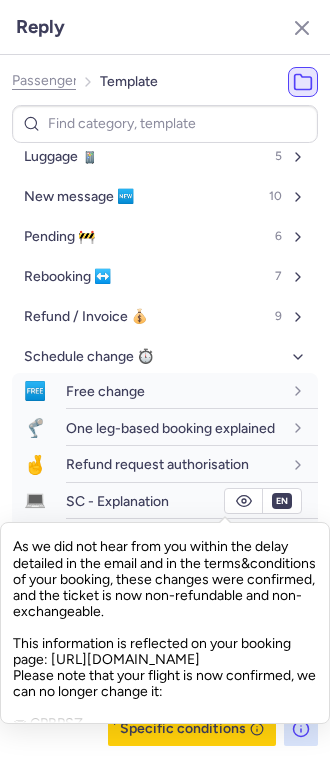 scroll, scrollTop: 266, scrollLeft: 0, axis: vertical 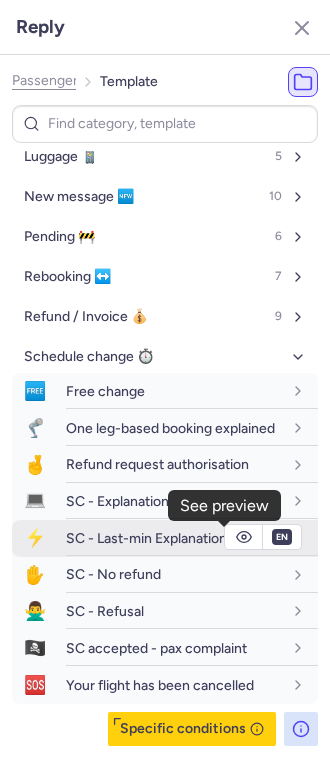 click 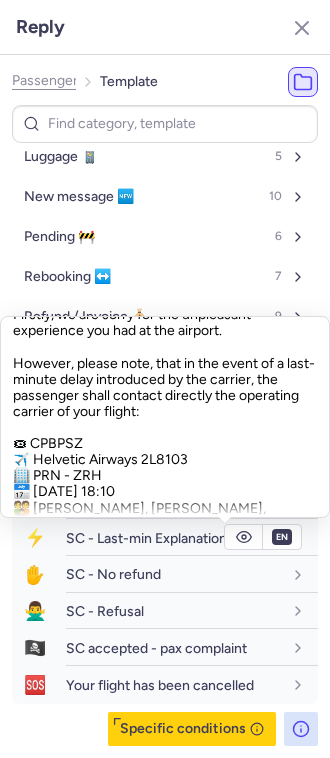 scroll, scrollTop: 133, scrollLeft: 0, axis: vertical 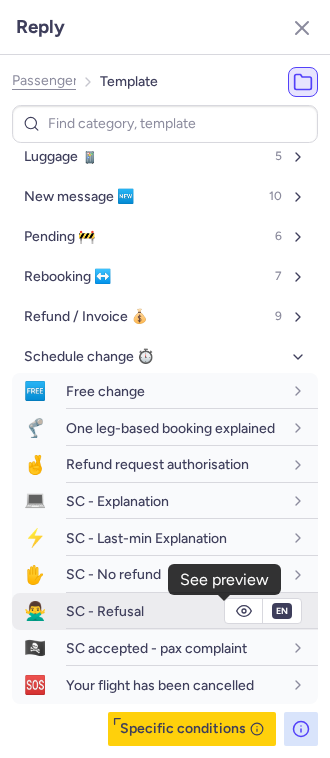 click 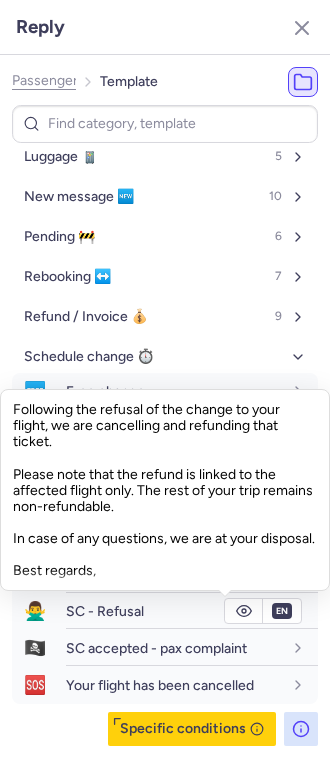 scroll, scrollTop: 49, scrollLeft: 0, axis: vertical 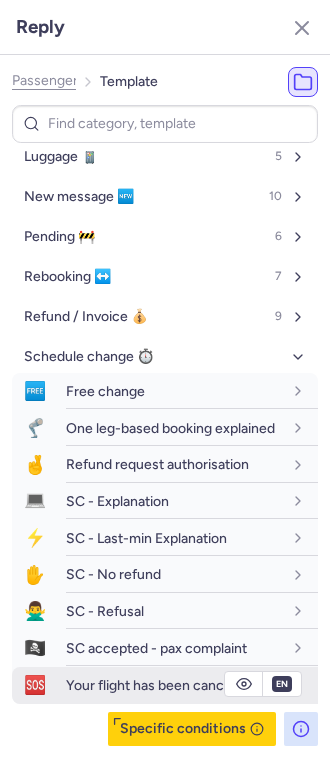 click 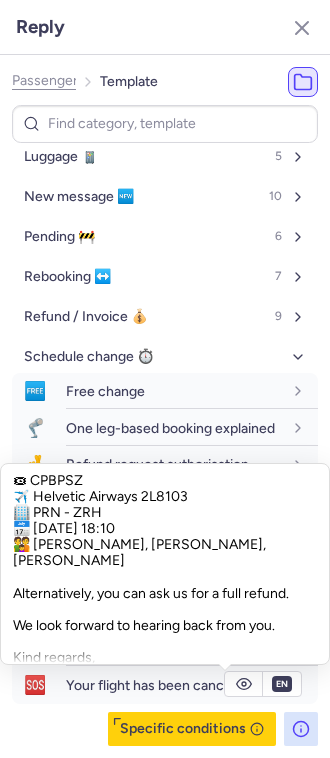 scroll, scrollTop: 161, scrollLeft: 0, axis: vertical 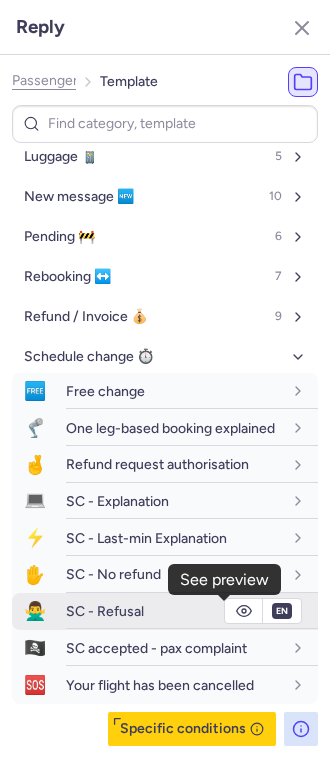 click 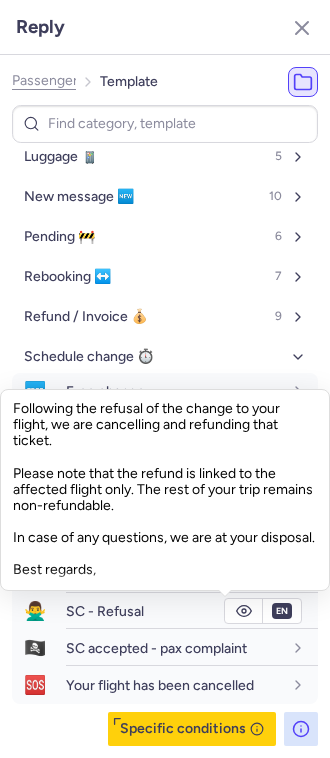 scroll, scrollTop: 0, scrollLeft: 0, axis: both 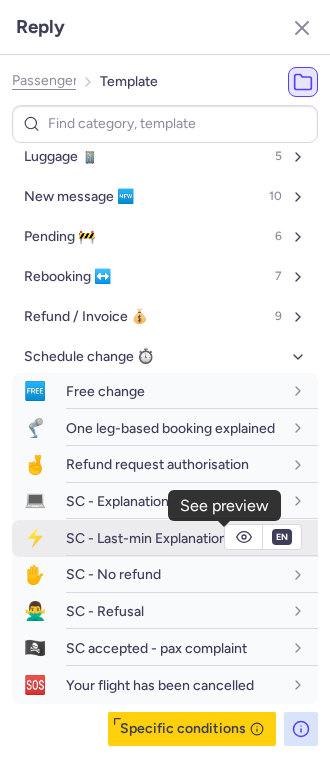 click 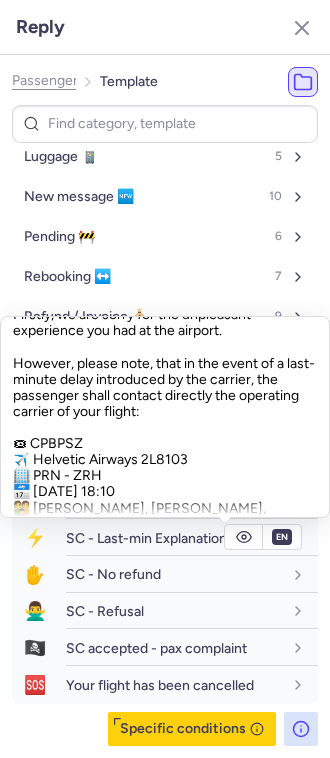scroll, scrollTop: 133, scrollLeft: 0, axis: vertical 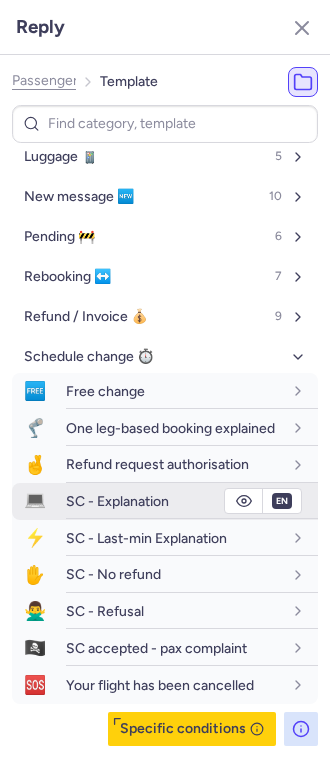 click 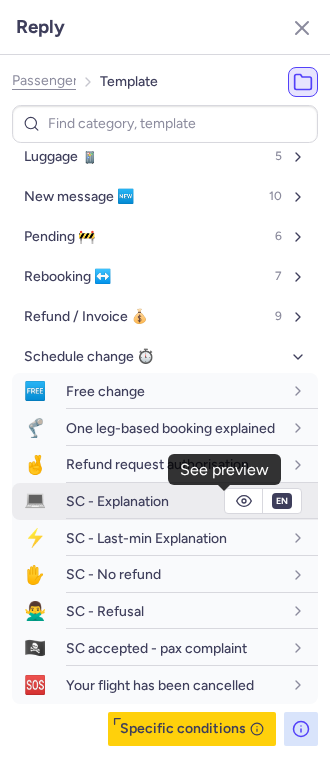 click 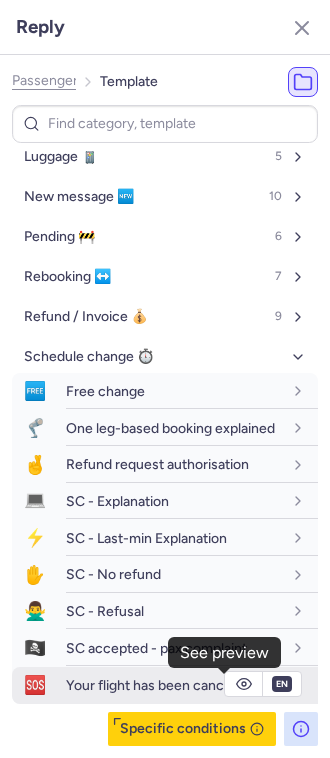 click 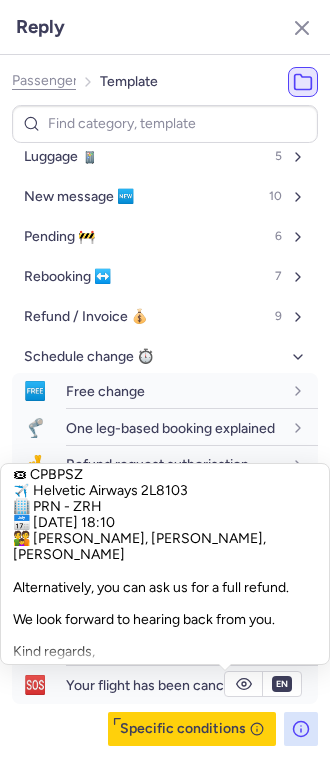 scroll, scrollTop: 161, scrollLeft: 0, axis: vertical 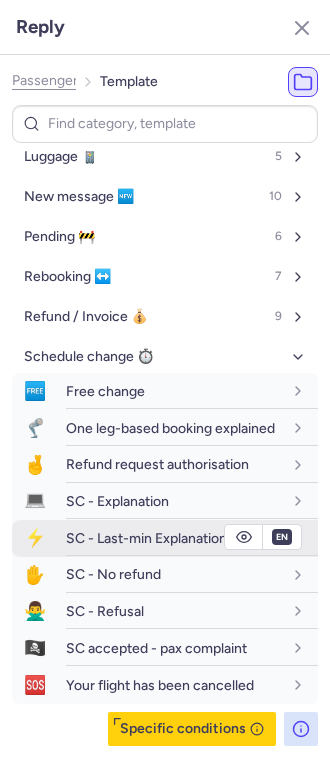 click on "SC - Last-min Explanation" at bounding box center (146, 538) 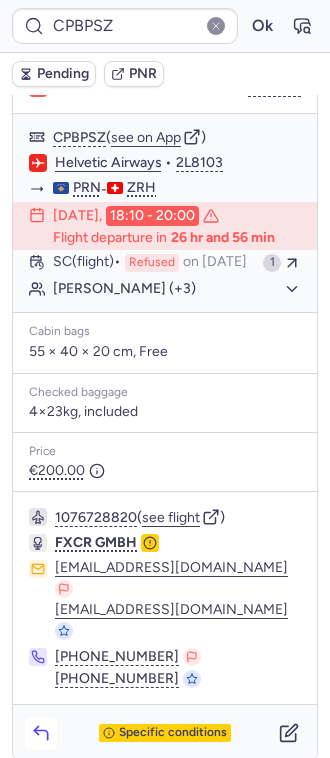 click at bounding box center (41, 733) 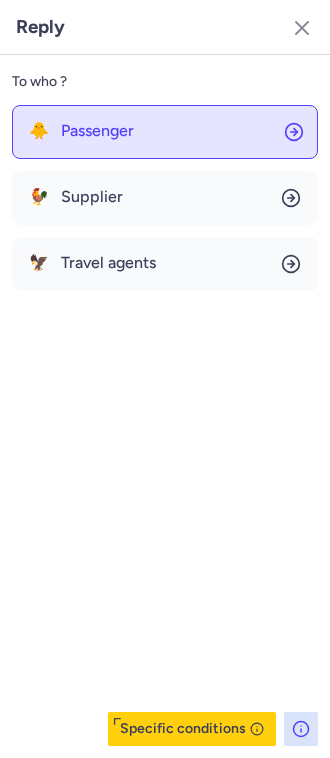click on "🐥 Passenger" 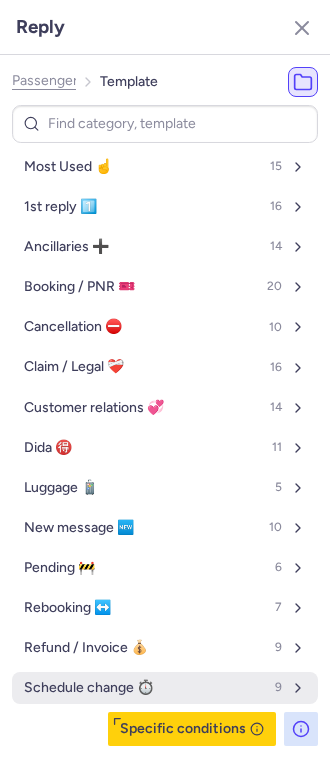 click on "Schedule change ⏱️ 9" at bounding box center (165, 688) 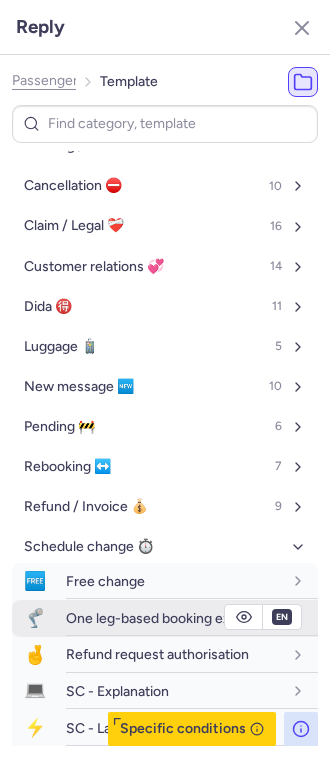 scroll, scrollTop: 348, scrollLeft: 0, axis: vertical 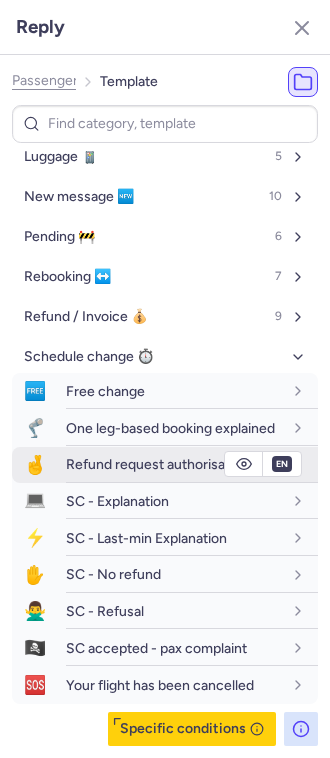 click 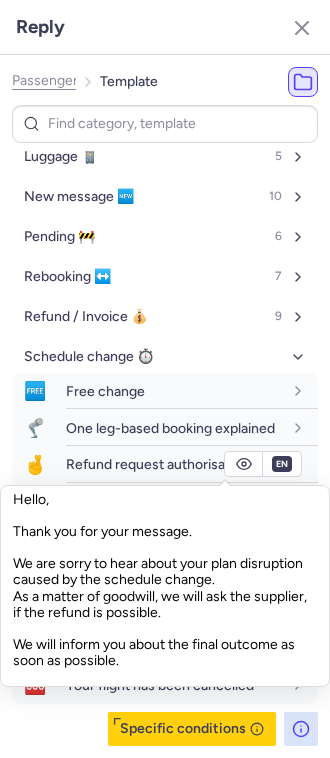 scroll, scrollTop: 0, scrollLeft: 0, axis: both 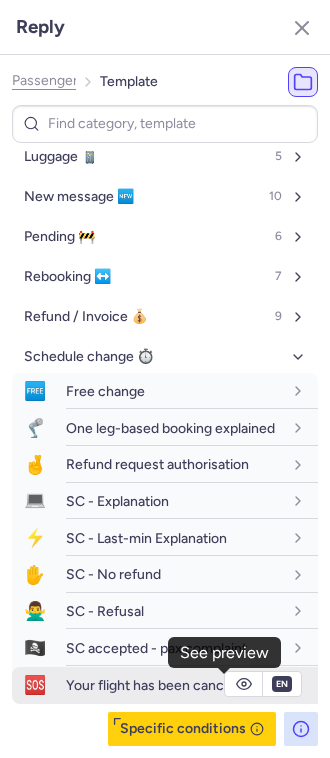 click 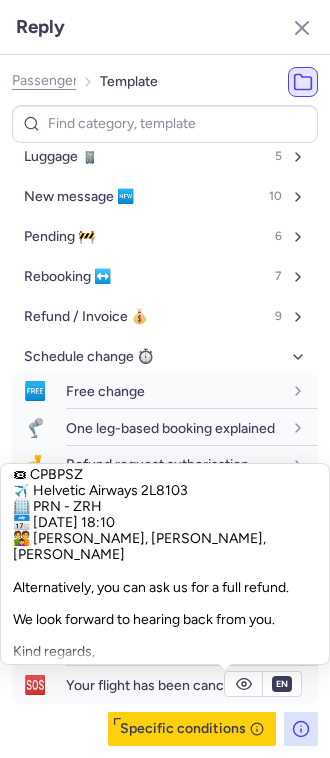 scroll, scrollTop: 161, scrollLeft: 0, axis: vertical 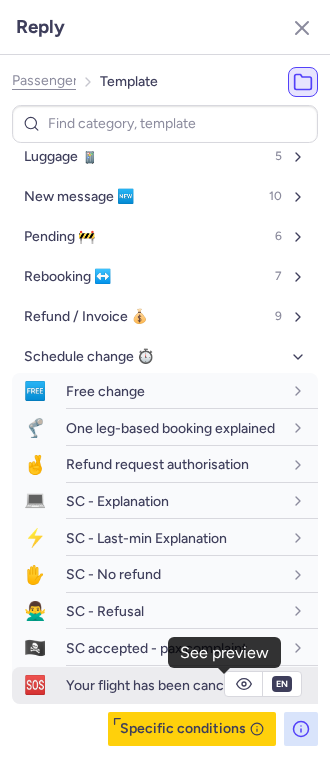 click 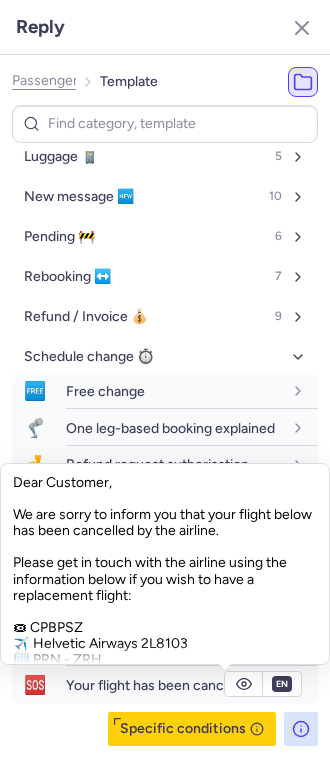 scroll, scrollTop: 0, scrollLeft: 0, axis: both 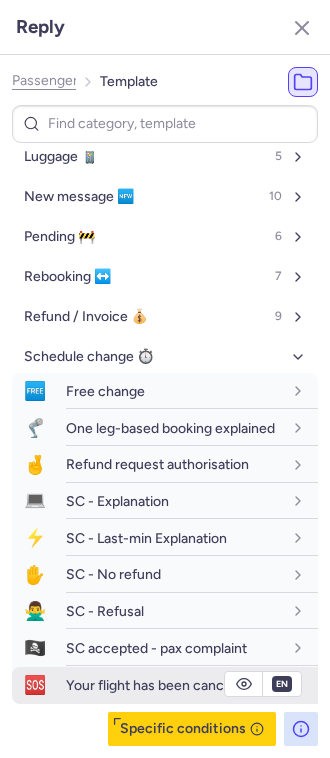 click on "Your flight has been cancelled" at bounding box center (160, 685) 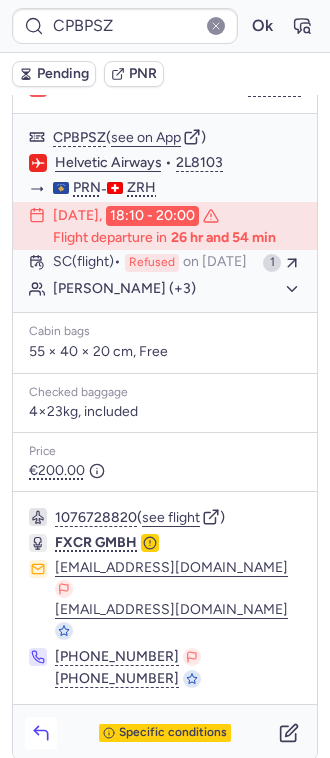 click 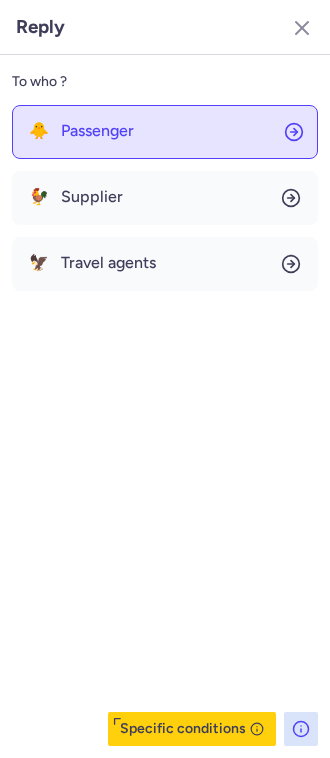 click on "Passenger" at bounding box center [97, 131] 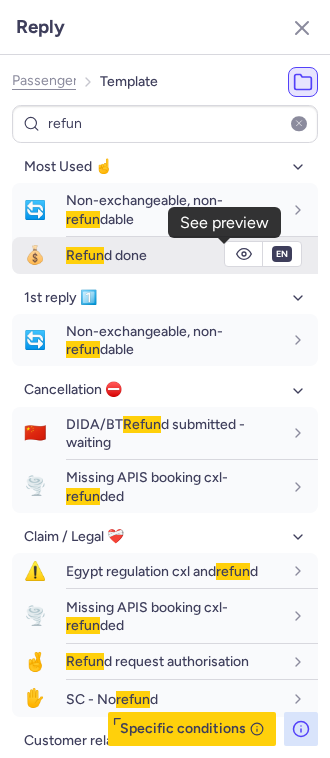 click 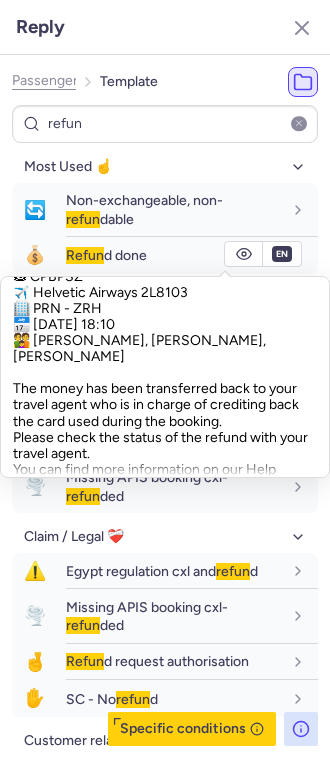 scroll, scrollTop: 0, scrollLeft: 0, axis: both 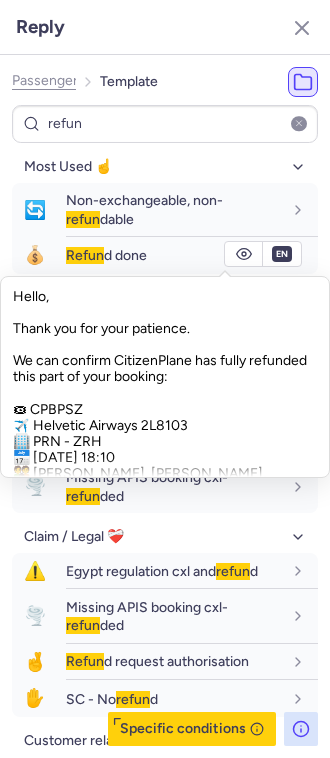 click on "Hello,
Thank you for your patience.
We can confirm CitizenPlane has fully refunded this part of your booking:
🎟 CPBPSZ
✈️ Helvetic Airways 2L8103
🏢 PRN - ZRH
📅 [DATE] 18:10
👪 [PERSON_NAME], [PERSON_NAME], [PERSON_NAME]
The money has been transferred back to your travel agent  who is in charge of crediting back the card used during the booking.
Please check the status of the refund with your travel agent.
You can find more information on our Help website as well: [URL][DOMAIN_NAME]
We stay at your disposal if you have any questions.
Kind regards," 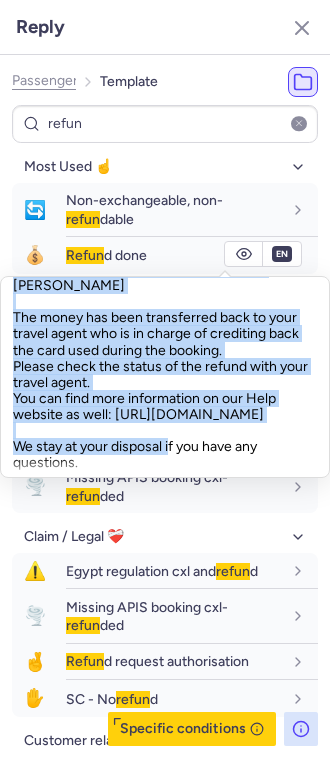 scroll, scrollTop: 258, scrollLeft: 0, axis: vertical 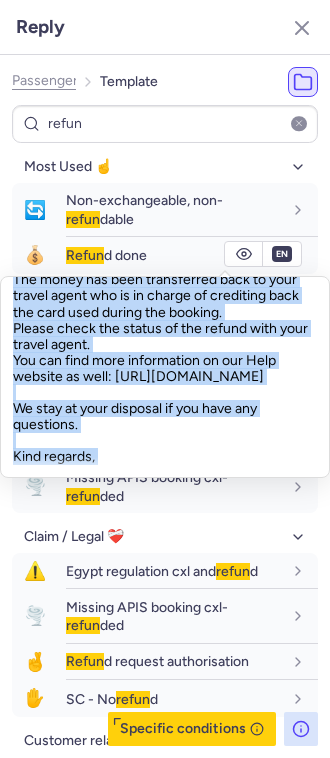 drag, startPoint x: 26, startPoint y: 357, endPoint x: 133, endPoint y: 456, distance: 145.7738 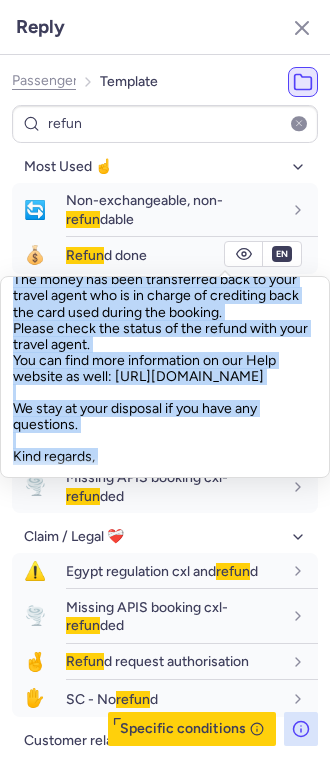 copy on "We can confirm CitizenPlane has fully refunded this part of your booking:
🎟 CPBPSZ
✈️ Helvetic Airways 2L8103
🏢 PRN - ZRH
📅 [DATE] 18:10
👪 Teute [PERSON_NAME], [PERSON_NAME], [PERSON_NAME]
The money has been transferred back to your travel agent  who is in charge of crediting back the card used during the booking.
Please check the status of the refund with your travel agent.
You can find more information on our Help website as well: [URL][DOMAIN_NAME]
We stay at your disposal if you have any questions.
Kind regards," 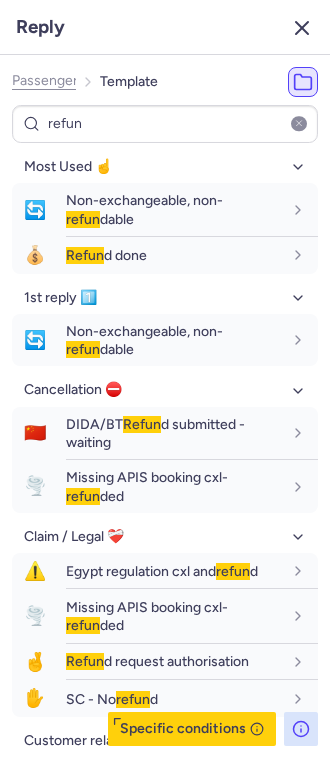 click 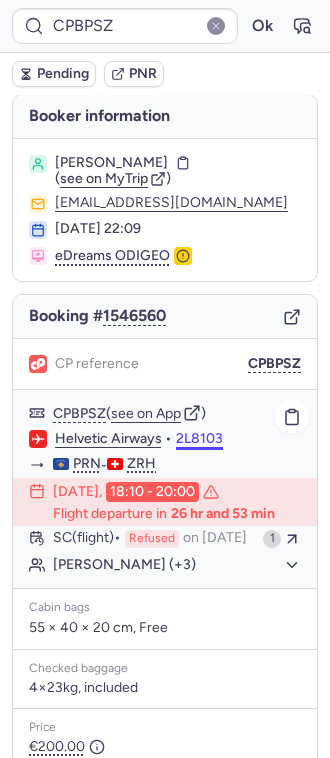 scroll, scrollTop: 0, scrollLeft: 0, axis: both 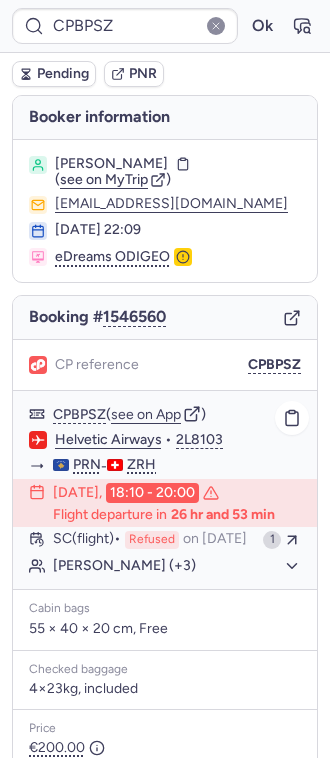 click on "CPBPSZ  ( see on App )" 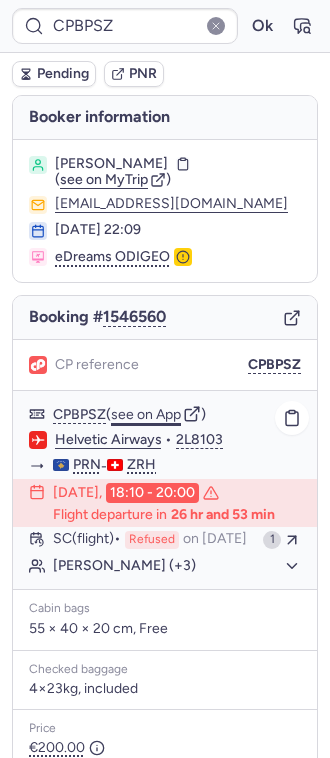 click on "see on App" 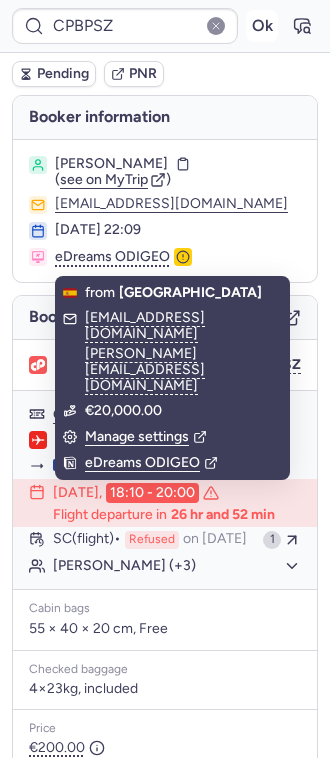click on "Ok" at bounding box center (262, 26) 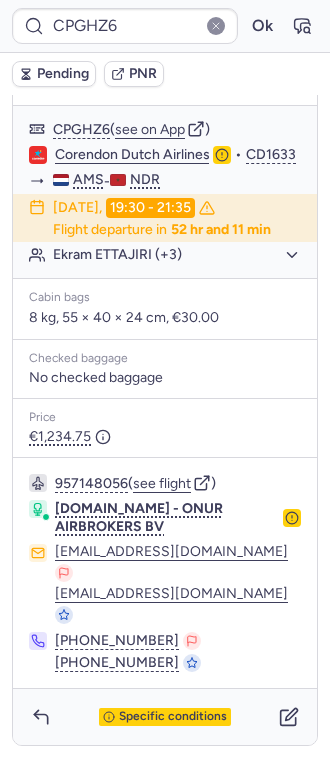 scroll, scrollTop: 293, scrollLeft: 0, axis: vertical 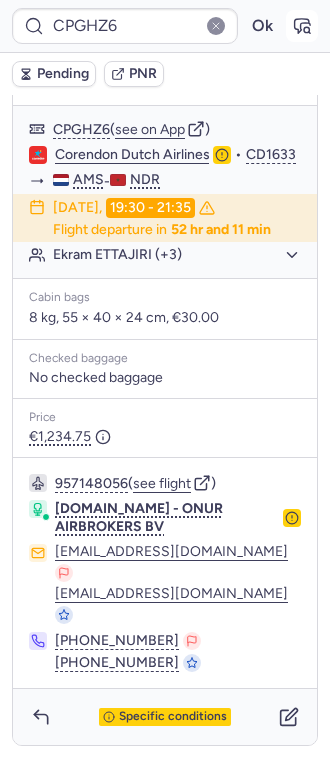 click at bounding box center [302, 26] 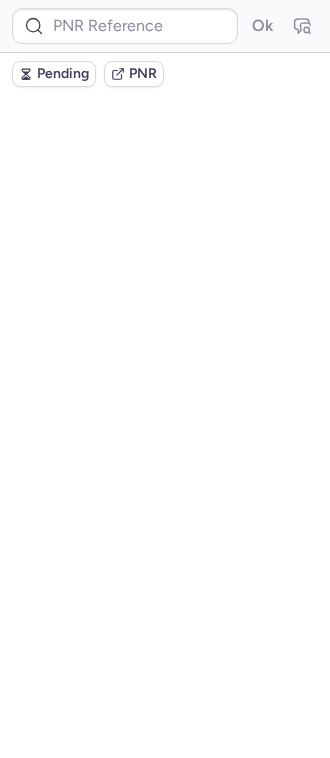 scroll, scrollTop: 0, scrollLeft: 0, axis: both 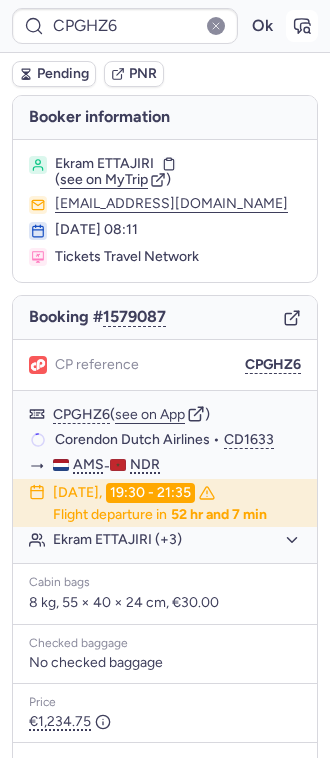 click 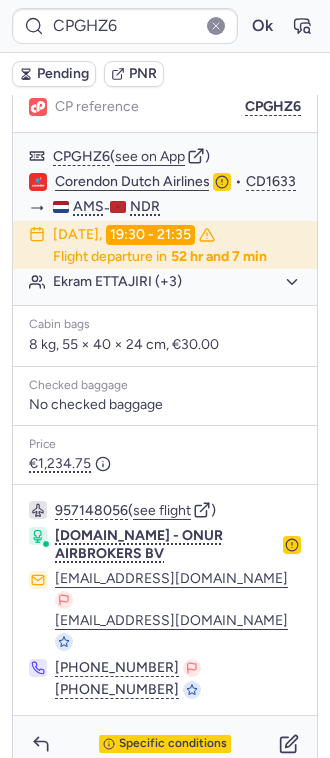 scroll, scrollTop: 293, scrollLeft: 0, axis: vertical 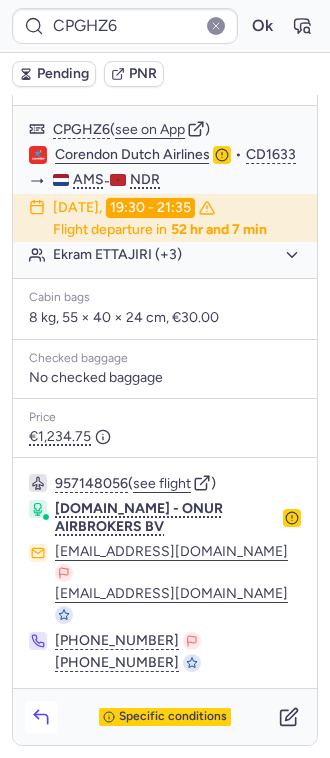 click at bounding box center [41, 717] 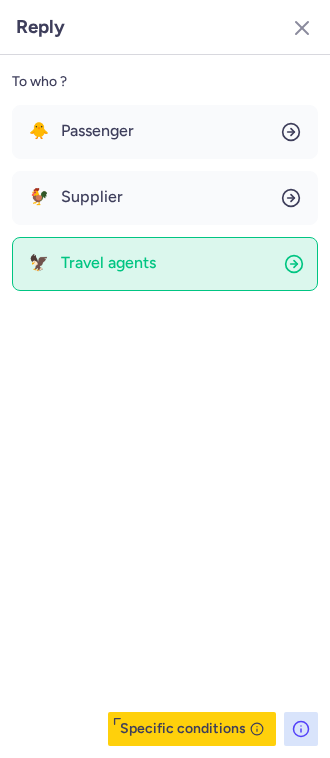click on "Travel agents" at bounding box center (108, 263) 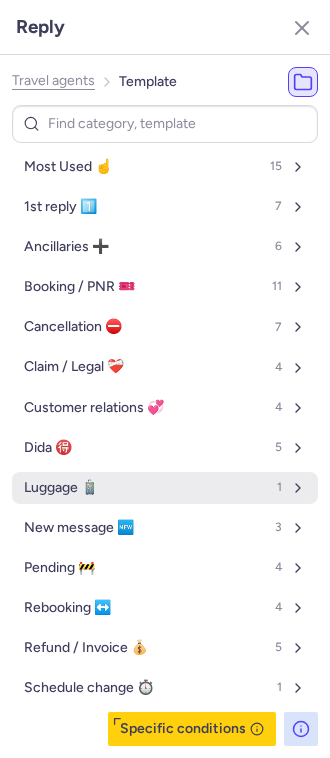 click on "Luggage 🧳 1" at bounding box center [165, 488] 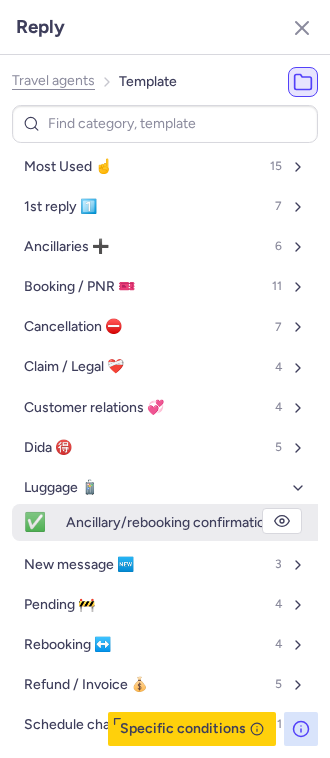 click on "Ancillary/rebooking confirmation" at bounding box center [174, 522] 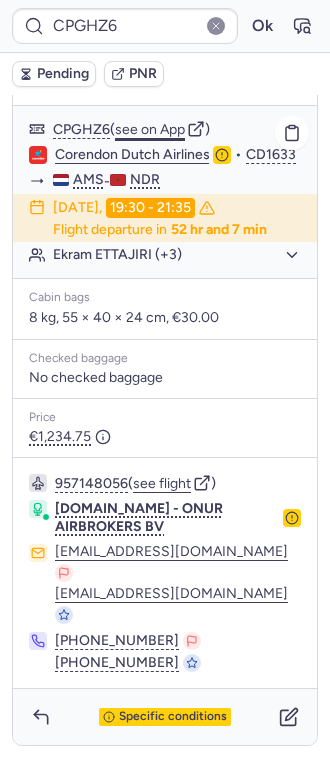 click on "see on App" 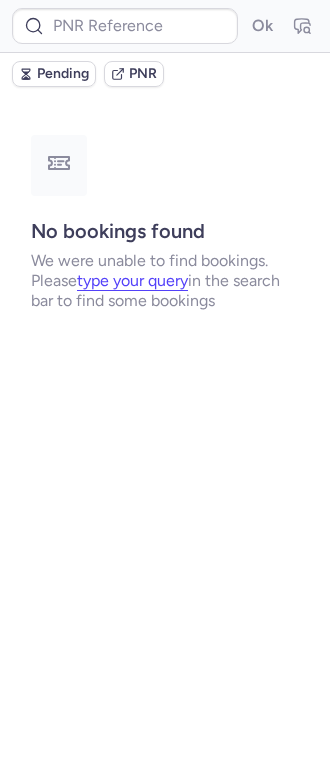 scroll, scrollTop: 0, scrollLeft: 0, axis: both 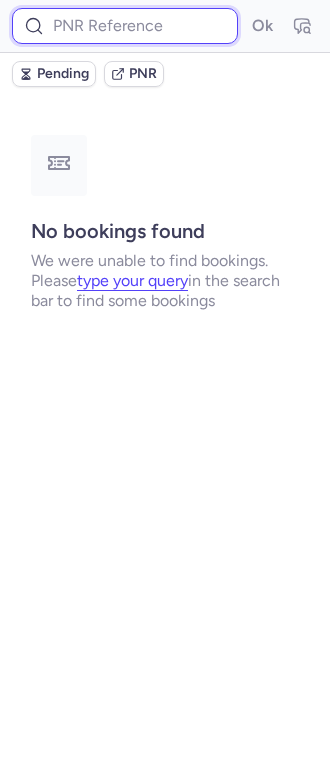 paste on "DT1752136958204011" 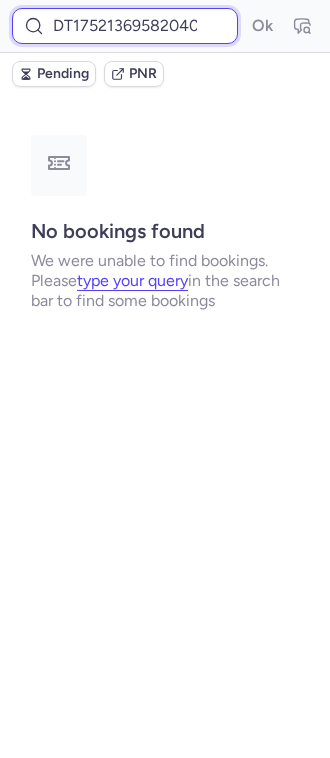 scroll, scrollTop: 0, scrollLeft: 13, axis: horizontal 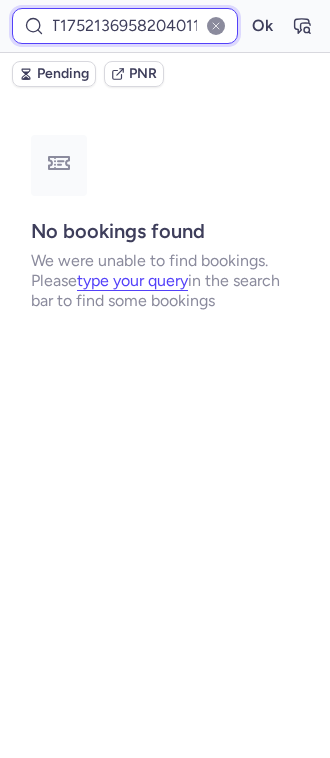 click on "Ok" at bounding box center (262, 26) 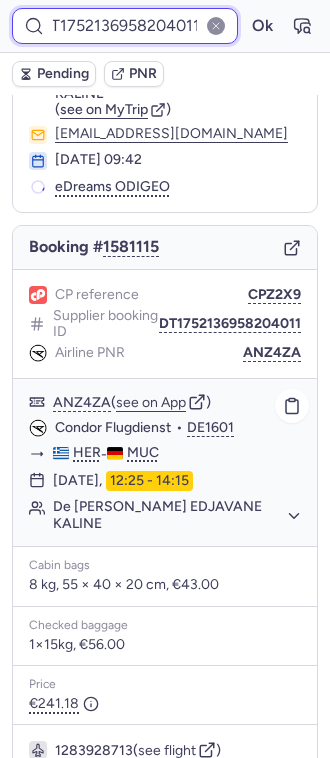 scroll, scrollTop: 256, scrollLeft: 0, axis: vertical 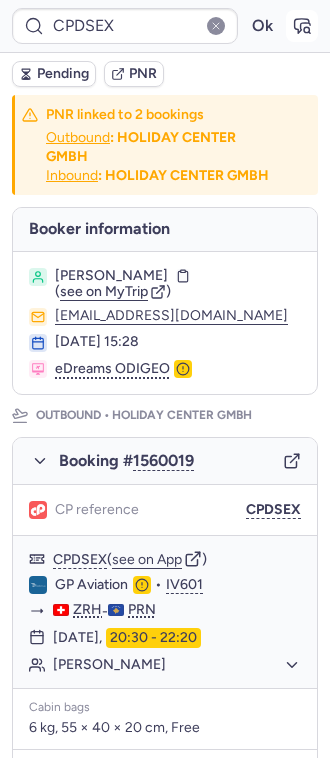 click 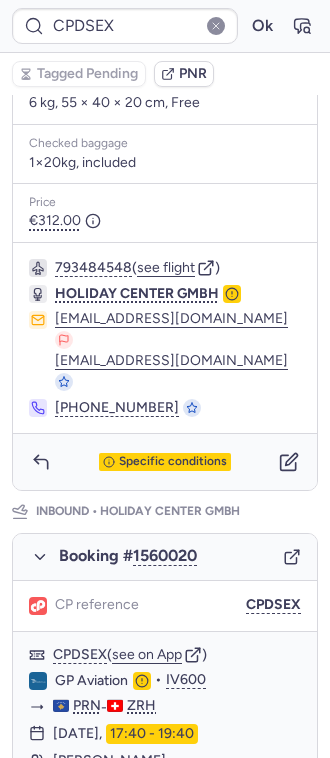 scroll, scrollTop: 666, scrollLeft: 0, axis: vertical 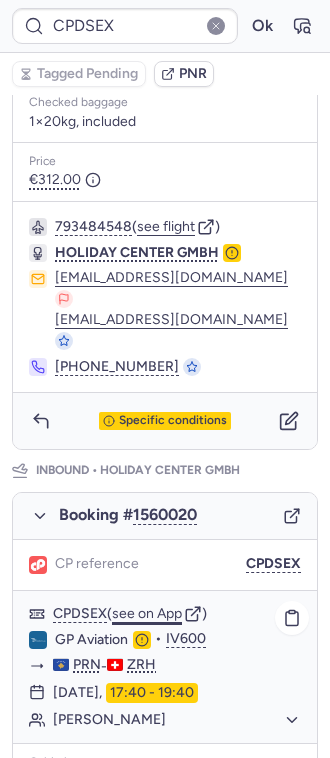 click on "see on App" 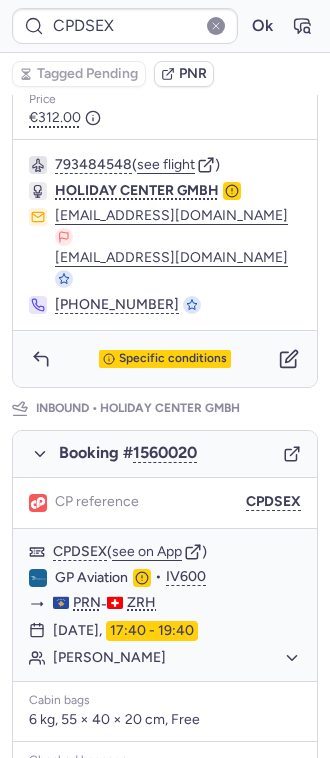 scroll, scrollTop: 666, scrollLeft: 0, axis: vertical 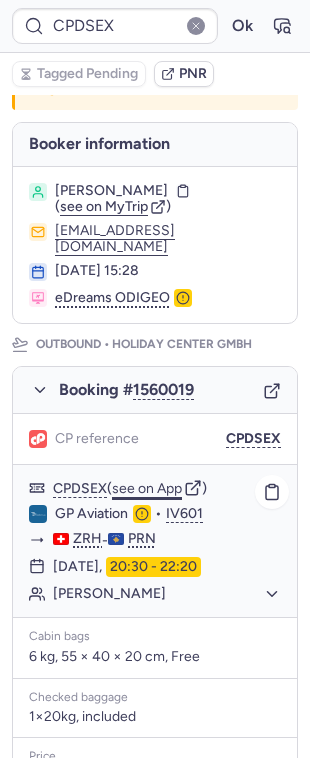 click on "see on App" 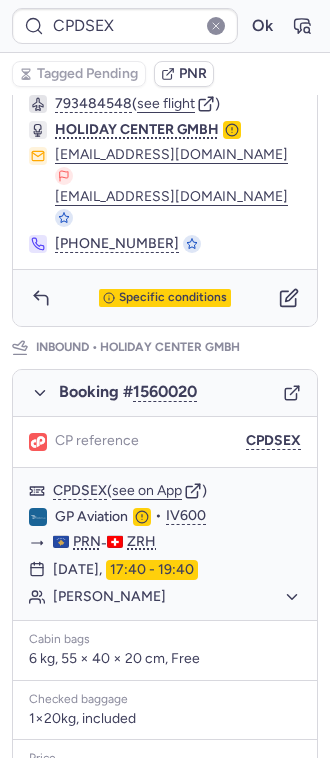 scroll, scrollTop: 1037, scrollLeft: 0, axis: vertical 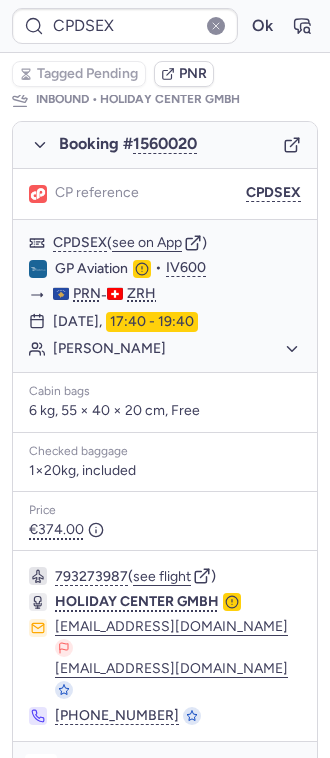 click 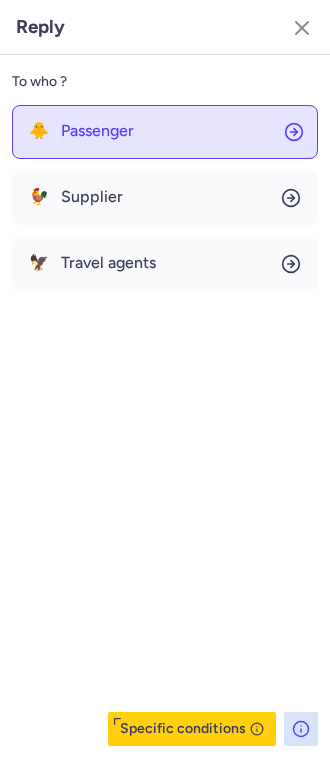 click on "🐥 Passenger" 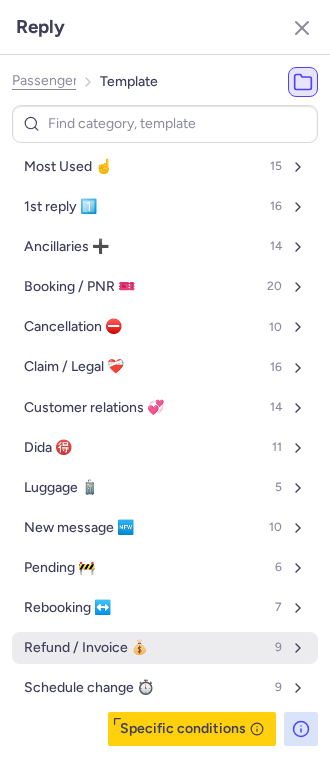 click on "Refund / Invoice 💰 9" at bounding box center [165, 648] 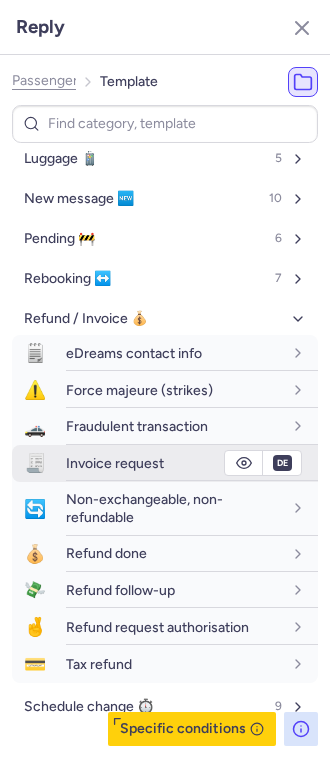 scroll, scrollTop: 348, scrollLeft: 0, axis: vertical 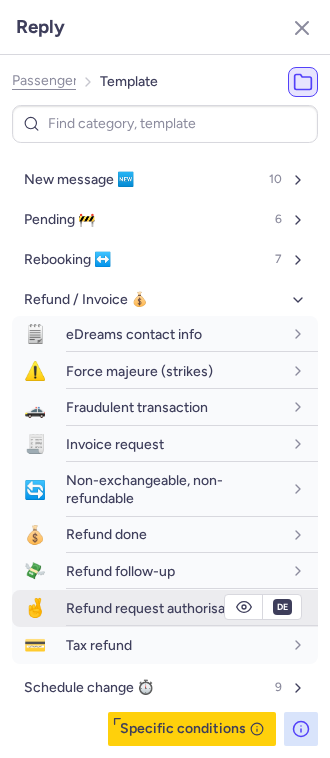 click 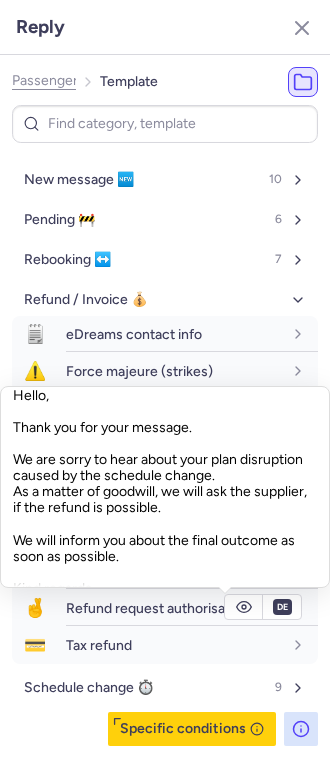 scroll, scrollTop: 338, scrollLeft: 0, axis: vertical 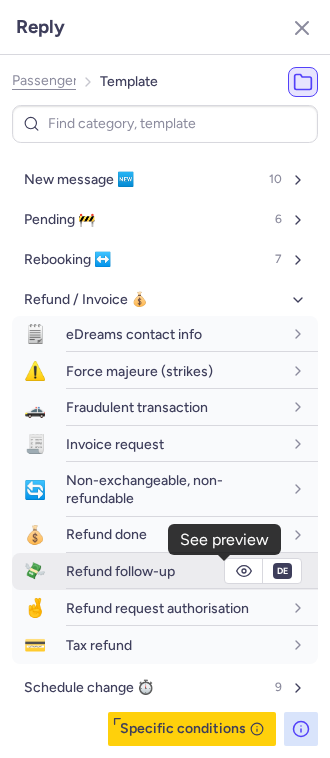 click 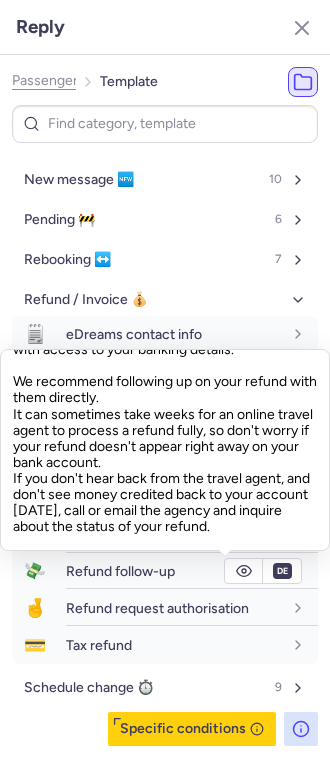 scroll, scrollTop: 666, scrollLeft: 0, axis: vertical 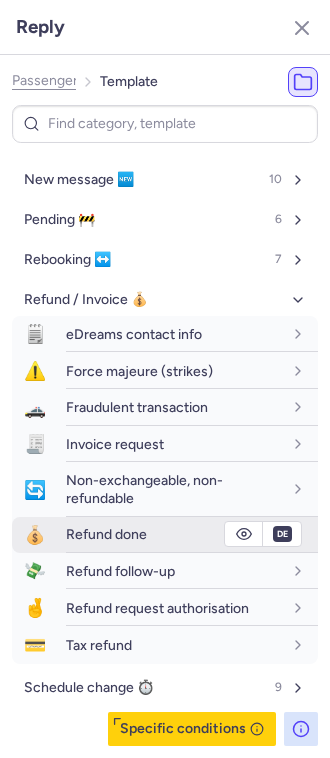 click 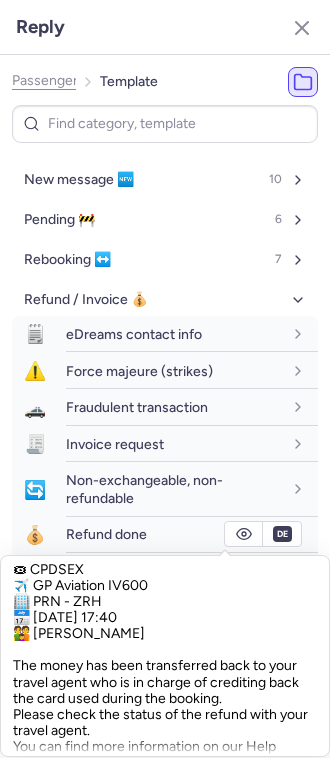 scroll, scrollTop: 800, scrollLeft: 0, axis: vertical 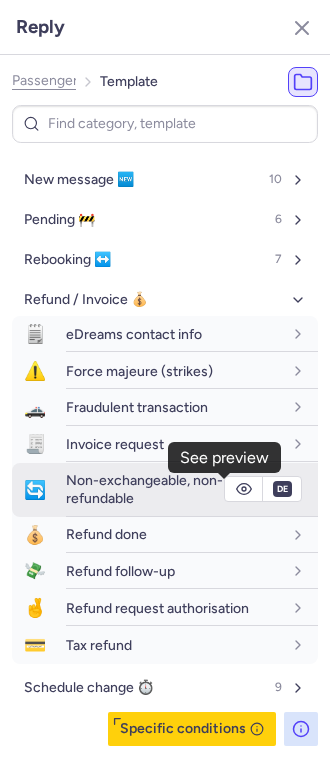 click 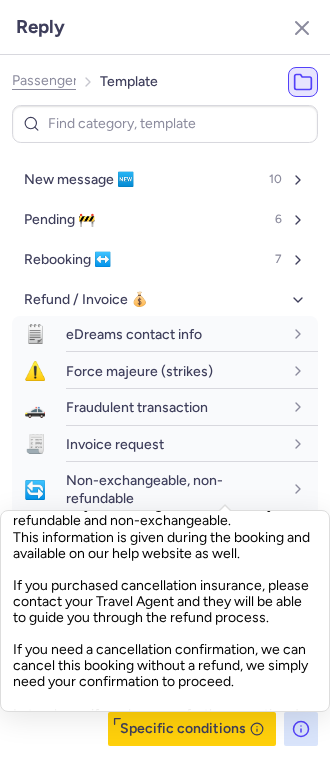 scroll, scrollTop: 558, scrollLeft: 0, axis: vertical 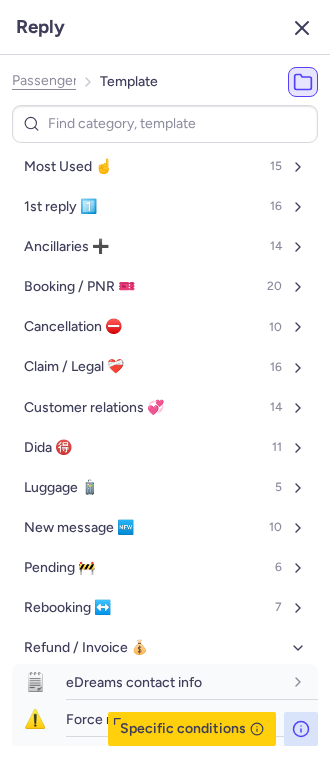 click 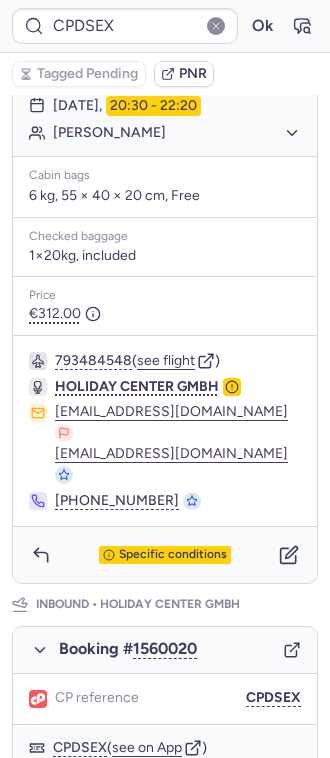 scroll, scrollTop: 533, scrollLeft: 0, axis: vertical 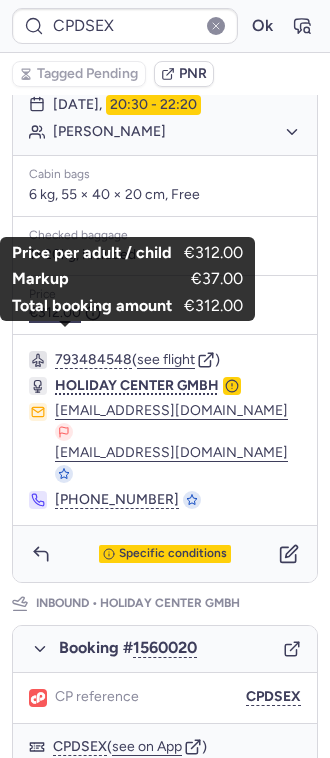 click on "€312.00" 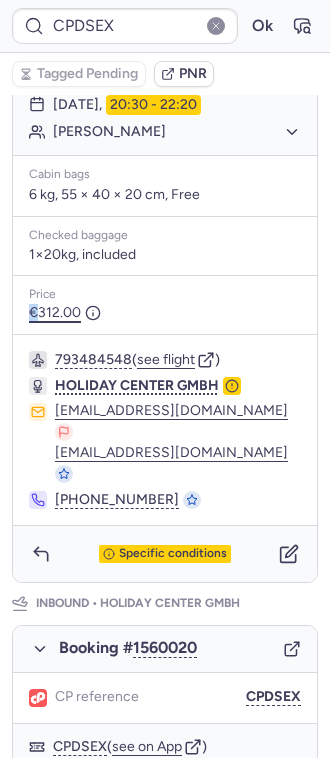 click on "€312.00" 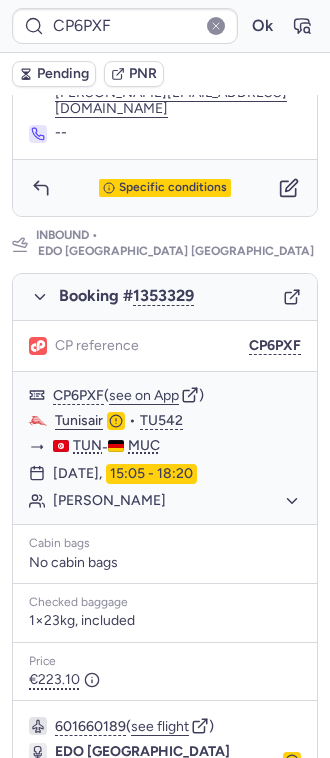 scroll, scrollTop: 1094, scrollLeft: 0, axis: vertical 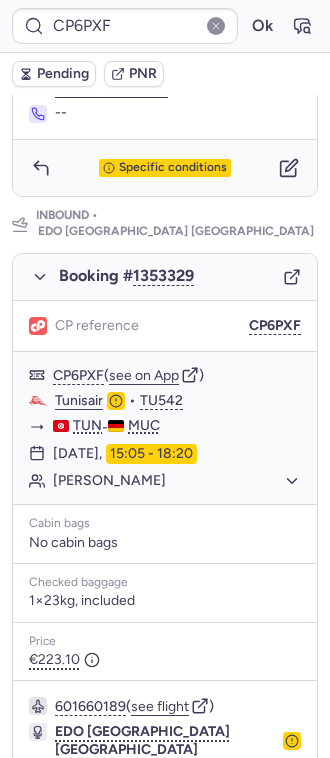 click at bounding box center (41, 971) 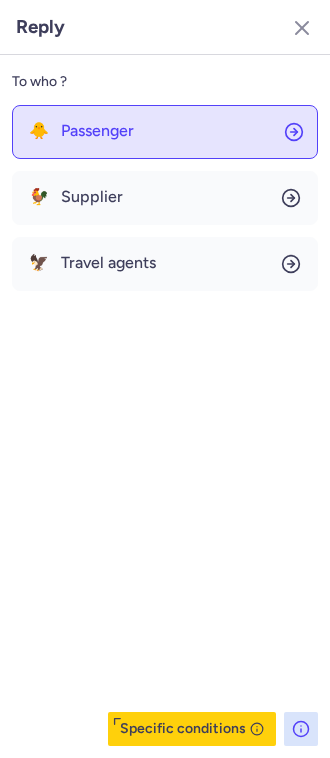 click on "🐥 Passenger" 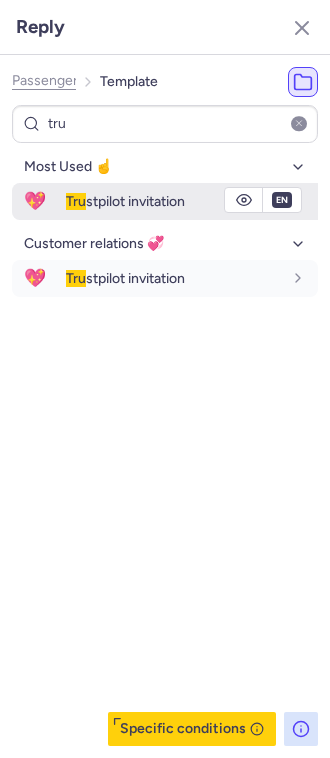 click on "Tru stpilot invitation" at bounding box center (125, 201) 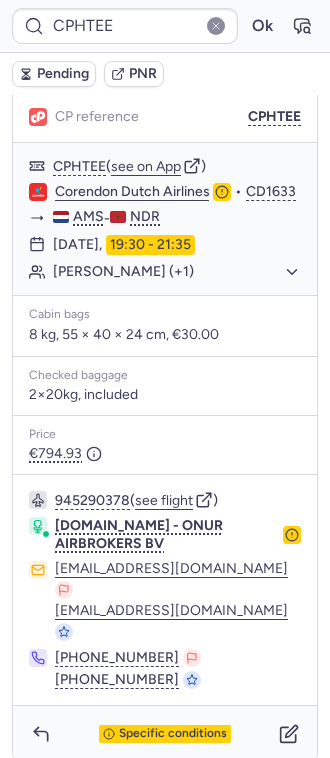 scroll, scrollTop: 249, scrollLeft: 0, axis: vertical 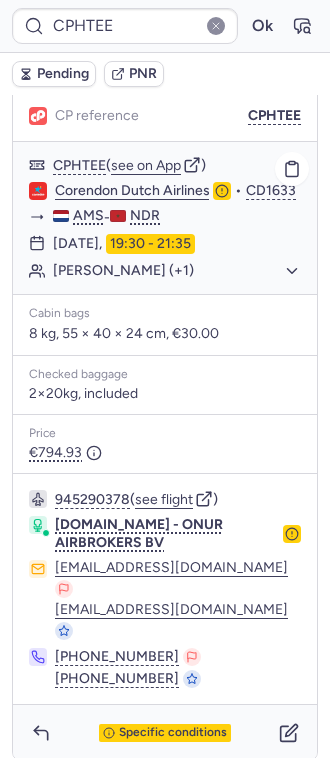 click on "[PERSON_NAME] (+1)" 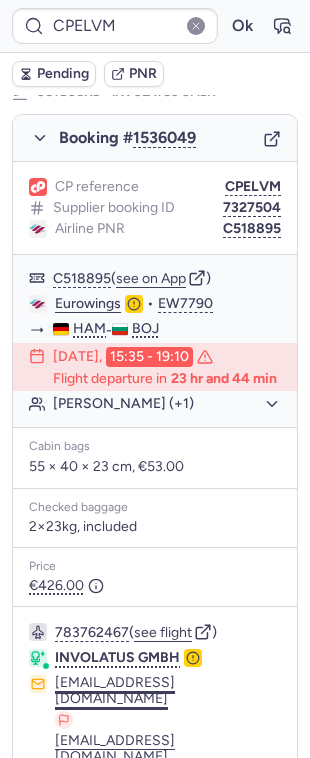 scroll, scrollTop: 264, scrollLeft: 0, axis: vertical 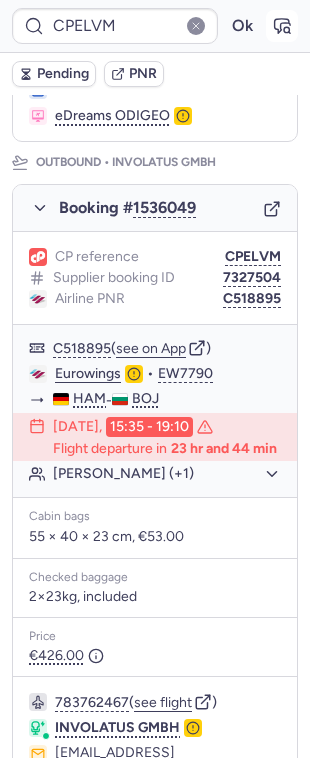 click 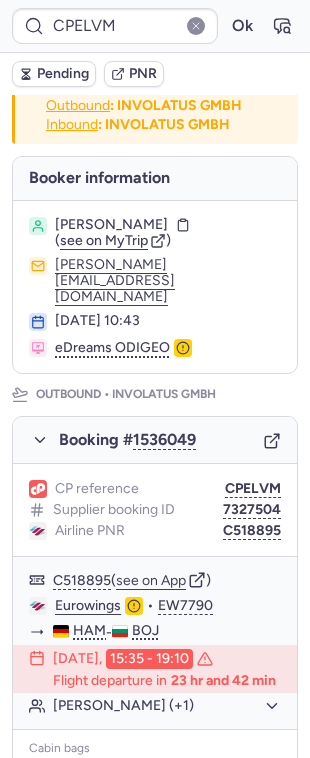 scroll, scrollTop: 0, scrollLeft: 0, axis: both 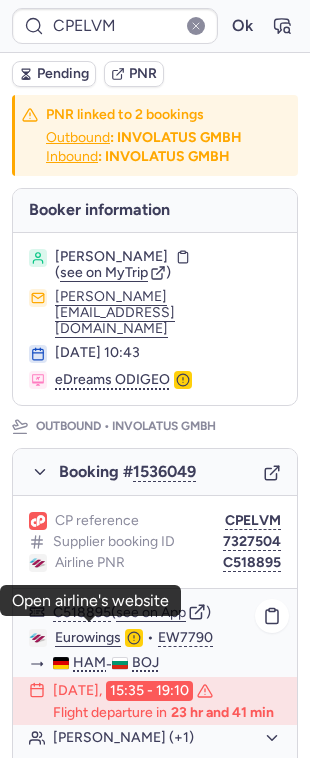 click on "Eurowings" 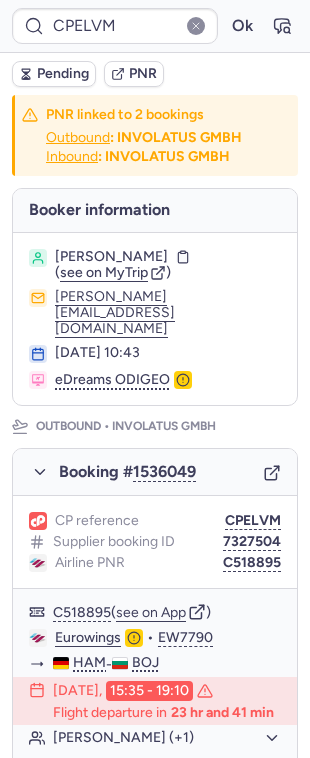 click on "C518895" at bounding box center (252, 563) 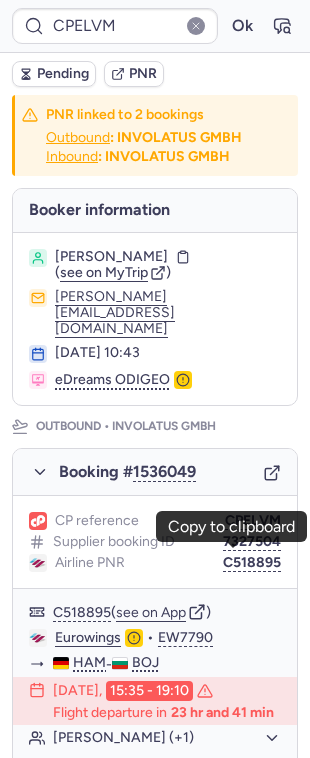 click on "[PERSON_NAME]" at bounding box center (111, 257) 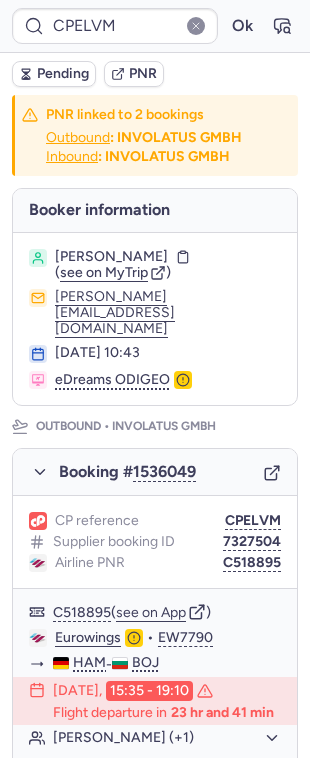 click on "[PERSON_NAME]" at bounding box center (111, 257) 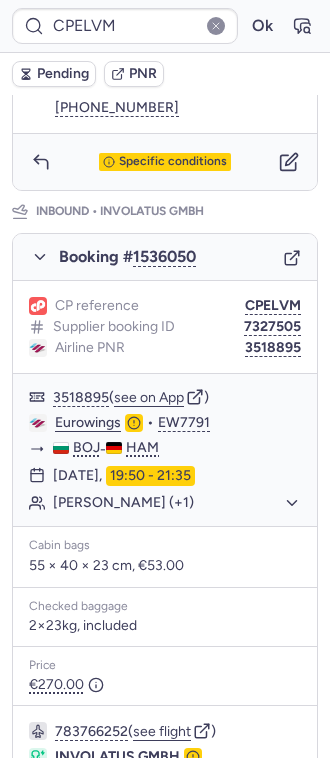 scroll, scrollTop: 1005, scrollLeft: 0, axis: vertical 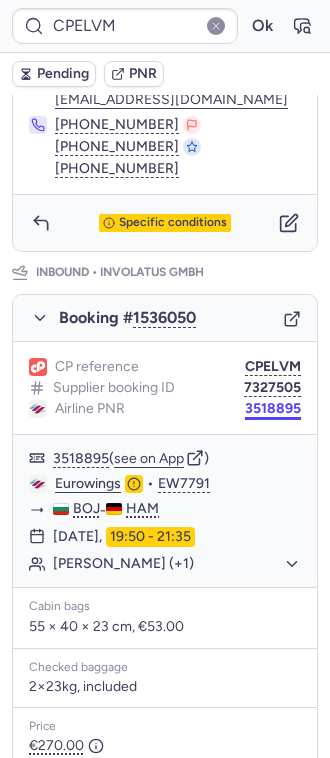 click on "3518895" at bounding box center (273, 409) 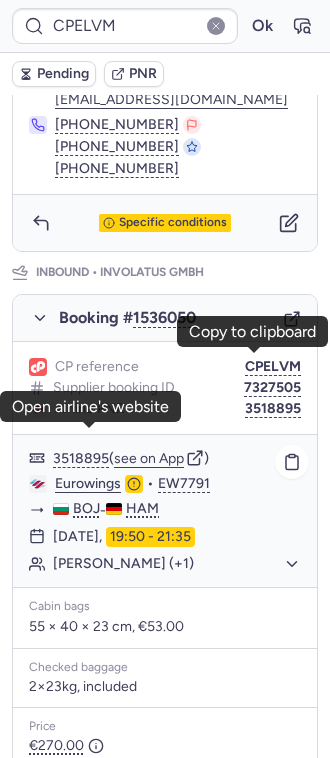 click on "Eurowings" 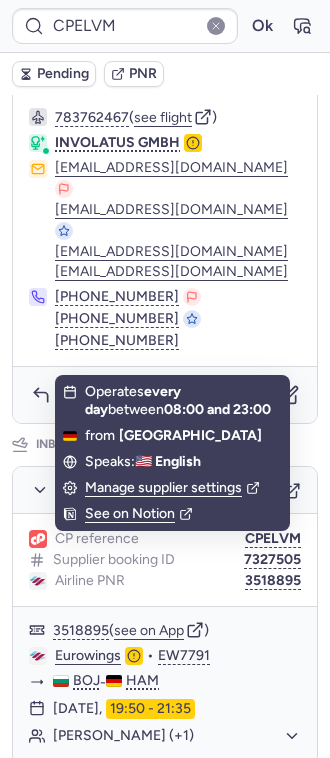 scroll, scrollTop: 0, scrollLeft: 0, axis: both 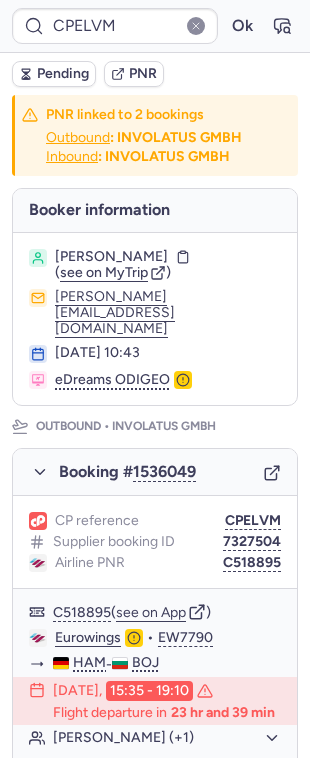 copy on "LORENZEN" 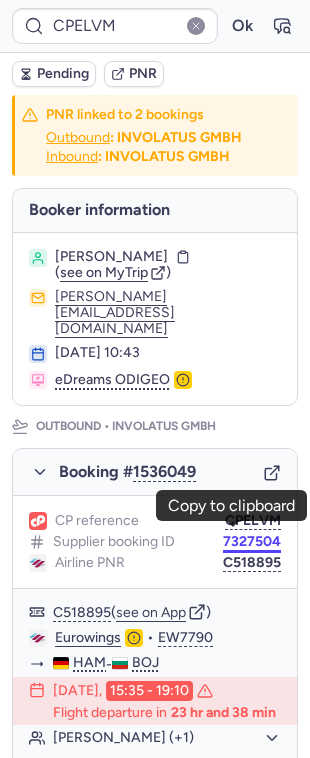 click on "7327504" at bounding box center [252, 542] 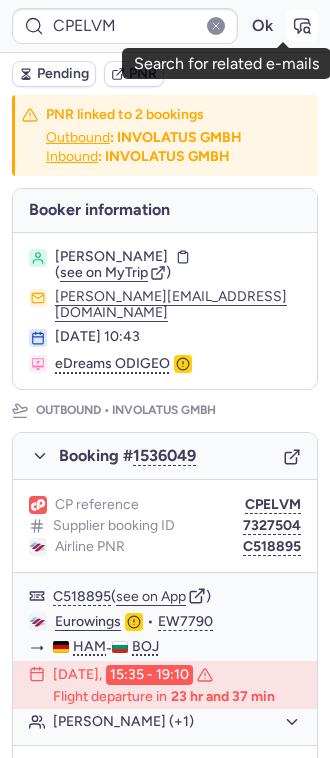 click 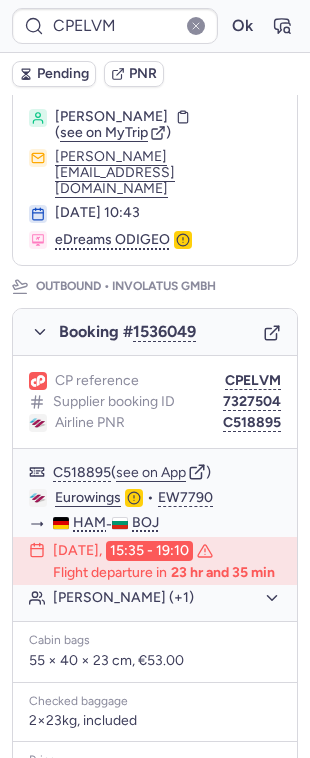 scroll, scrollTop: 0, scrollLeft: 0, axis: both 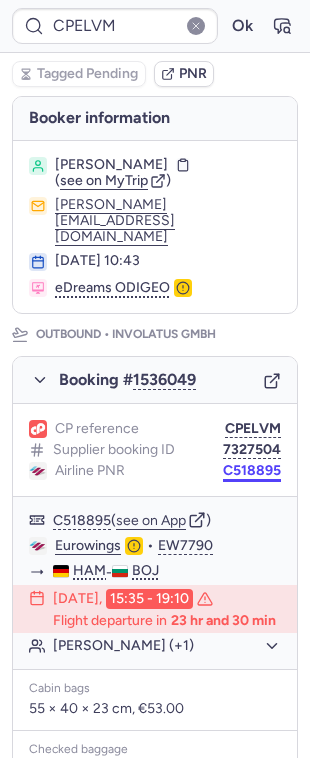 click on "C518895" at bounding box center [252, 471] 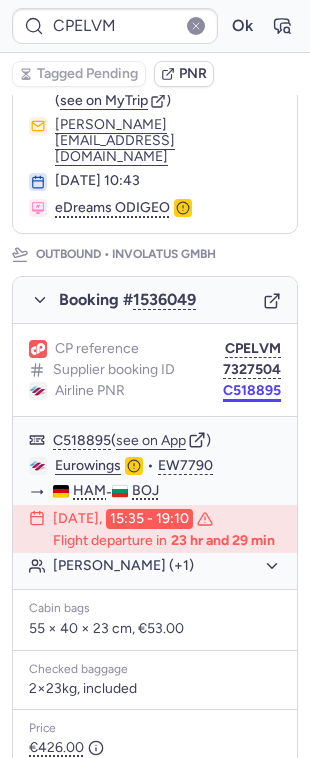 scroll, scrollTop: 132, scrollLeft: 0, axis: vertical 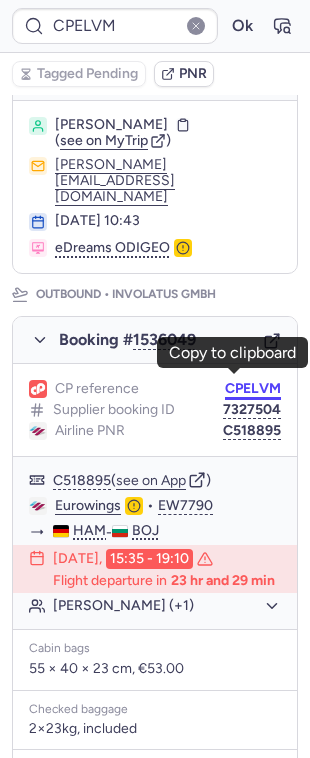 click on "CPELVM" at bounding box center (253, 389) 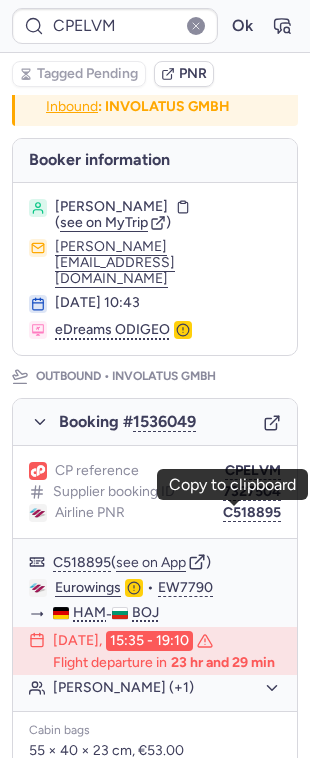 scroll, scrollTop: 0, scrollLeft: 0, axis: both 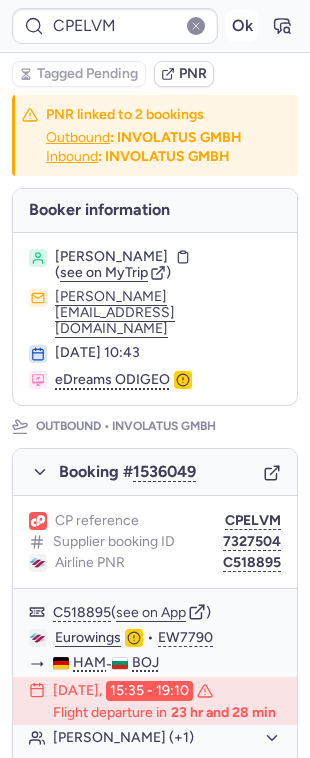 click on "Ok" at bounding box center [242, 26] 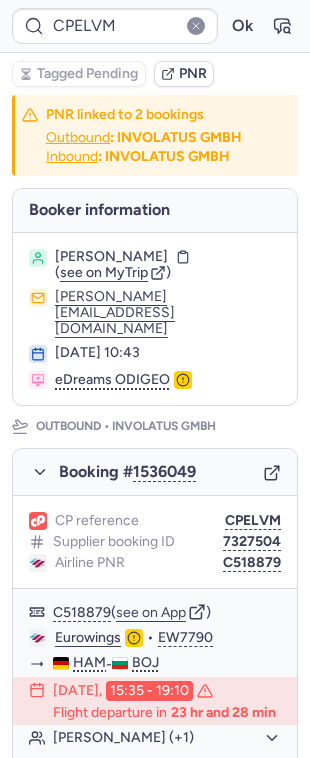 scroll, scrollTop: 533, scrollLeft: 0, axis: vertical 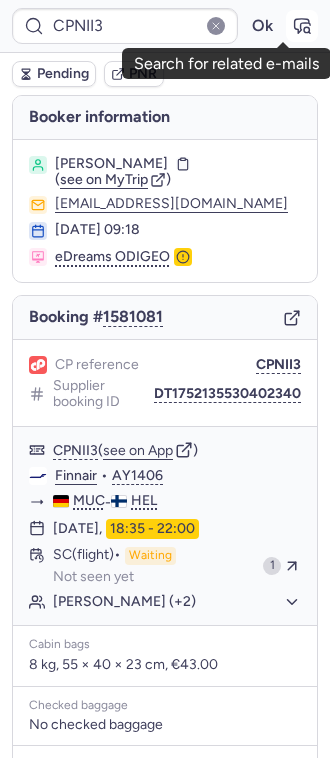 click 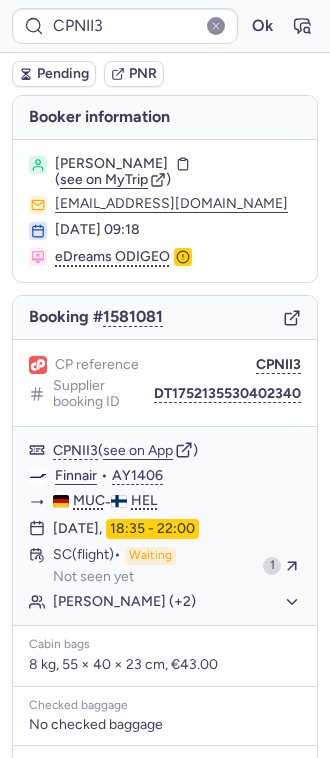 click on "[PERSON_NAME]  ( see on MyTrip  )  [EMAIL_ADDRESS][DOMAIN_NAME] [DATE] 09:18 eDreams ODIGEO" at bounding box center [165, 211] 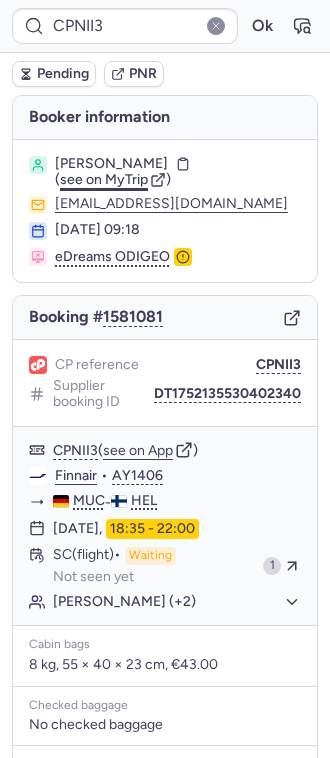 click on "see on MyTrip" at bounding box center (104, 179) 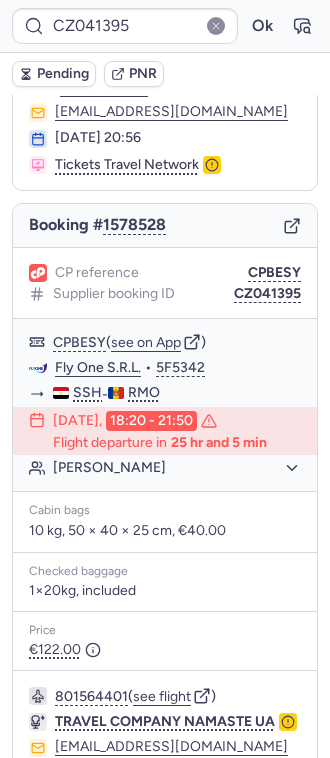 scroll, scrollTop: 136, scrollLeft: 0, axis: vertical 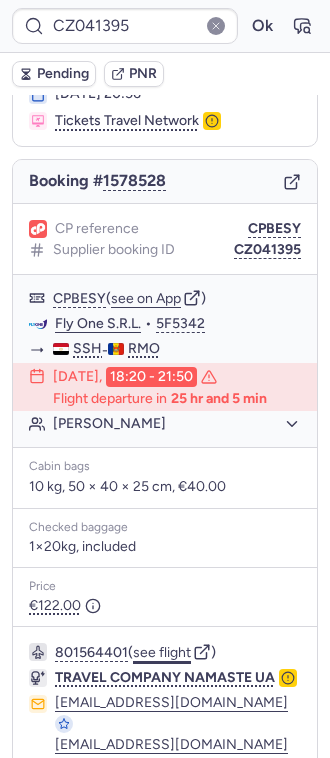 click on "see flight" 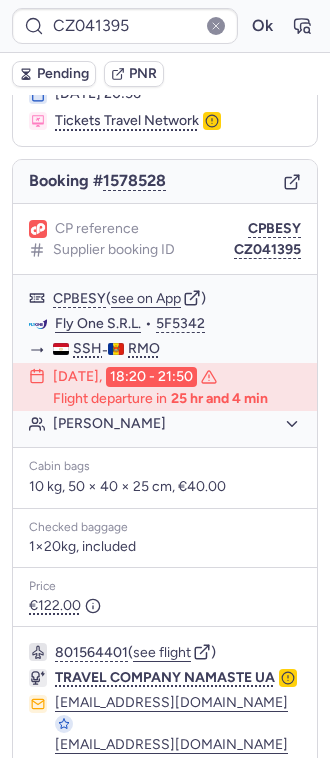 click on "CZ041395  Ok" at bounding box center [165, 26] 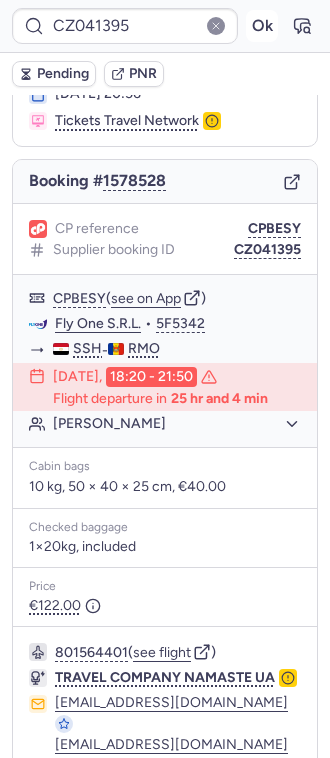 click on "Ok" at bounding box center (262, 26) 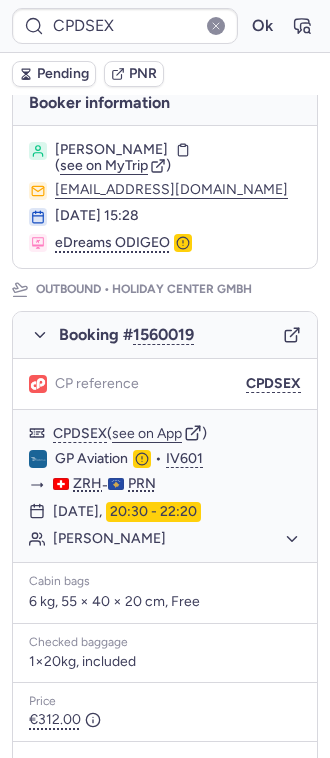 scroll, scrollTop: 0, scrollLeft: 0, axis: both 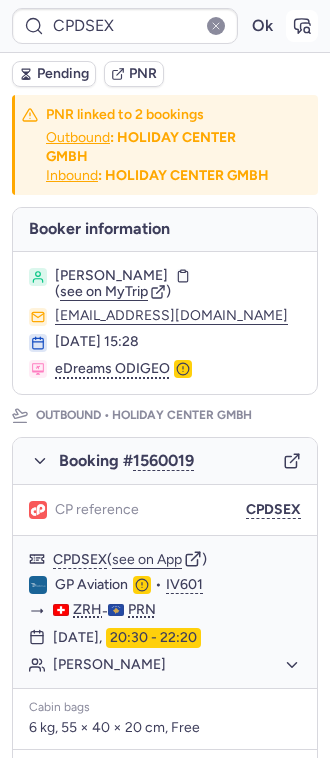 click 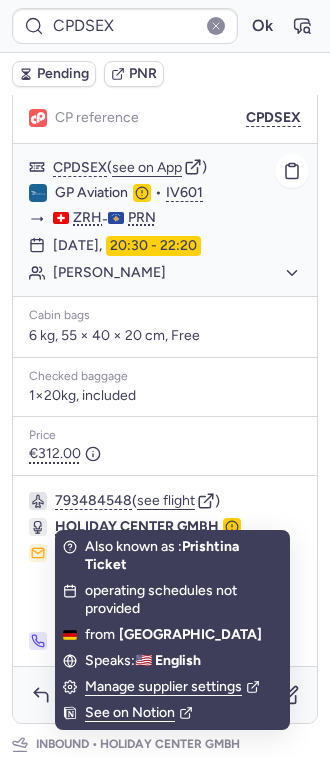 scroll, scrollTop: 266, scrollLeft: 0, axis: vertical 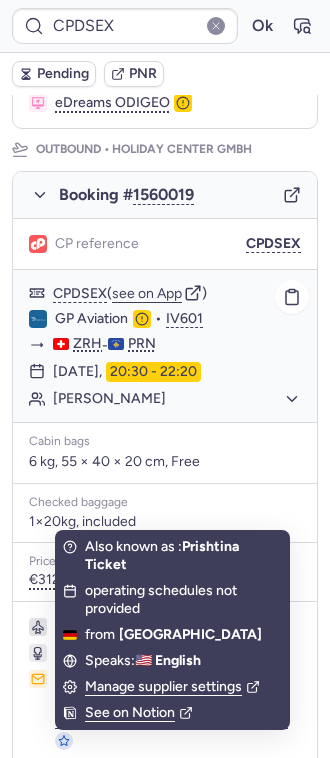 click on "20:30 - 22:20" at bounding box center (153, 372) 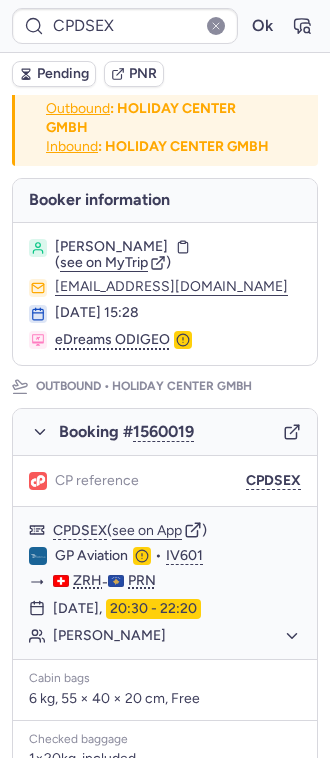 scroll, scrollTop: 0, scrollLeft: 0, axis: both 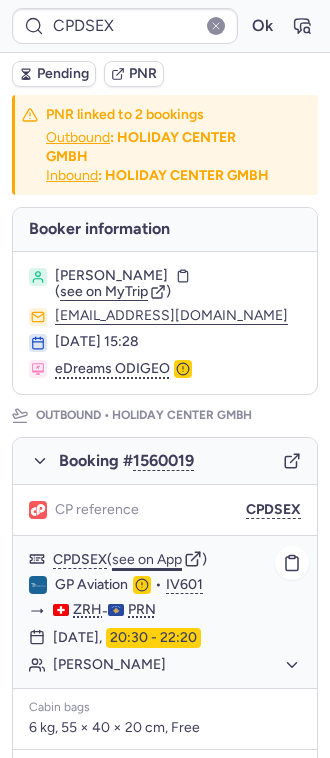 click on "see on App" 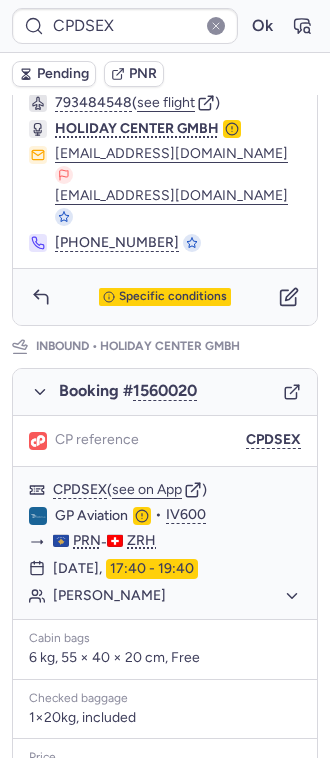 scroll, scrollTop: 800, scrollLeft: 0, axis: vertical 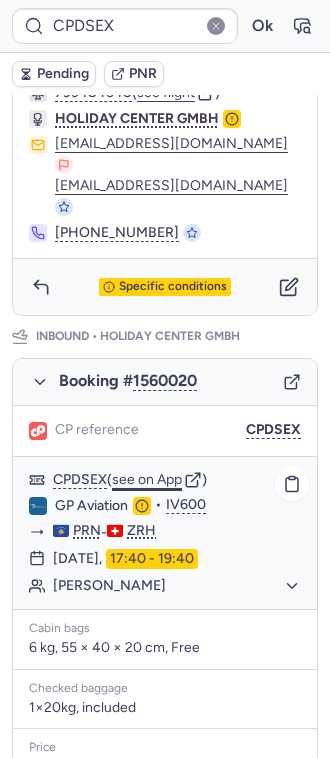 click on "see on App" 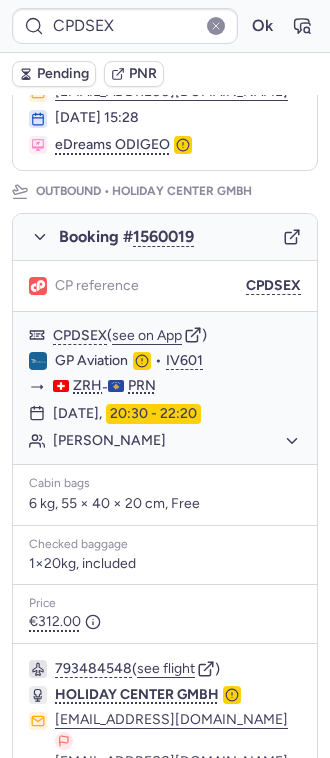 scroll, scrollTop: 0, scrollLeft: 0, axis: both 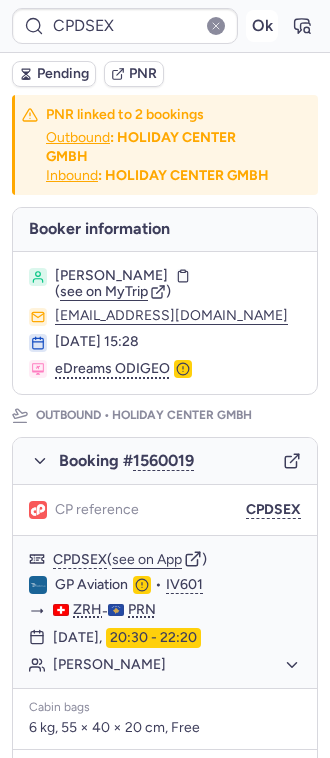 click on "Ok" at bounding box center (262, 26) 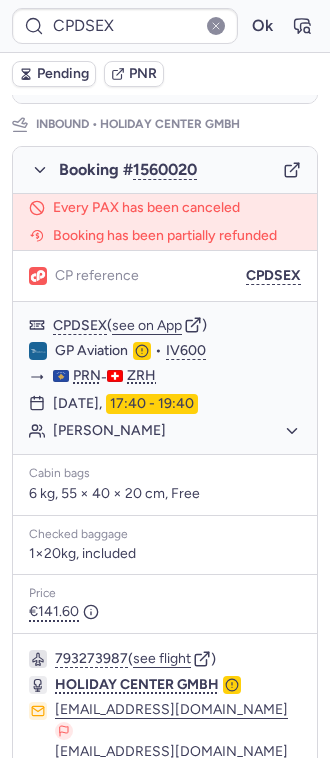scroll, scrollTop: 1152, scrollLeft: 0, axis: vertical 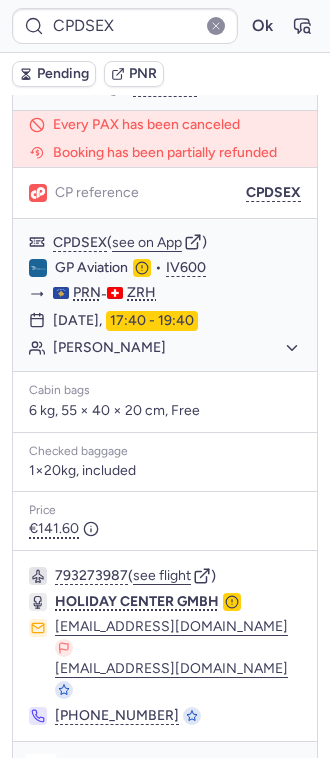click at bounding box center (41, 770) 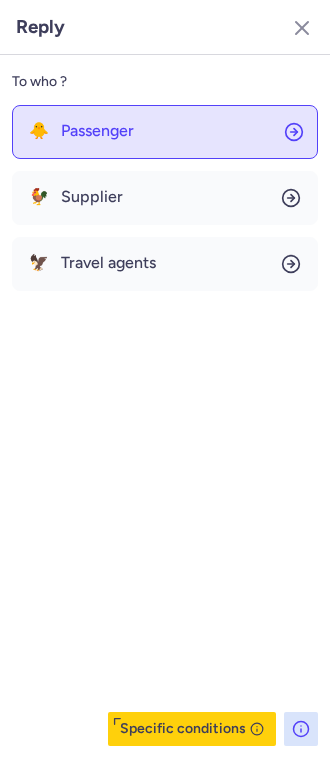 click on "🐥 Passenger" 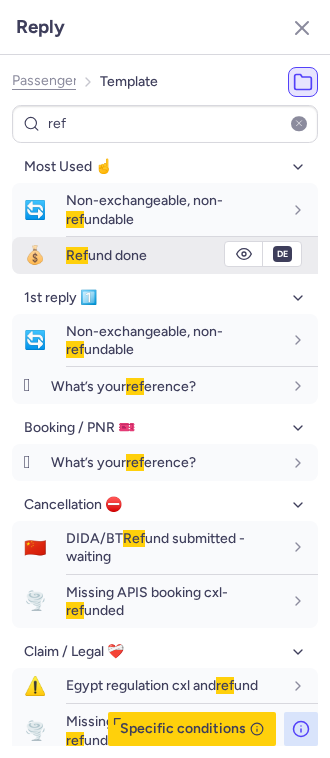 click on "Ref und done" at bounding box center [106, 255] 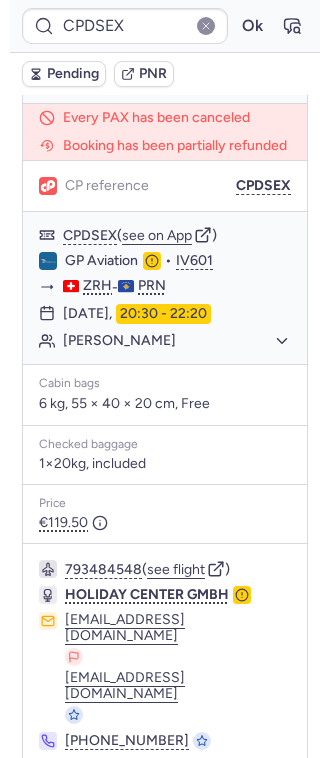 scroll, scrollTop: 368, scrollLeft: 0, axis: vertical 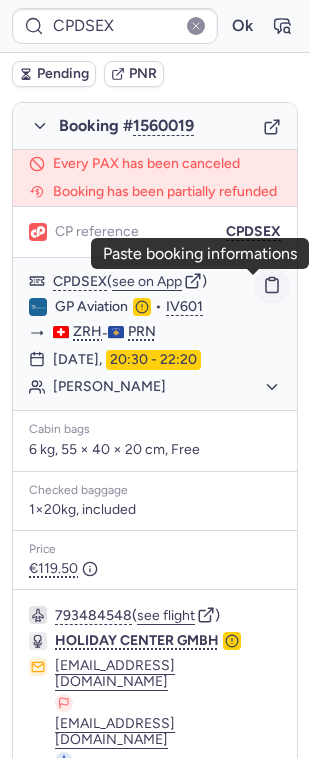 click 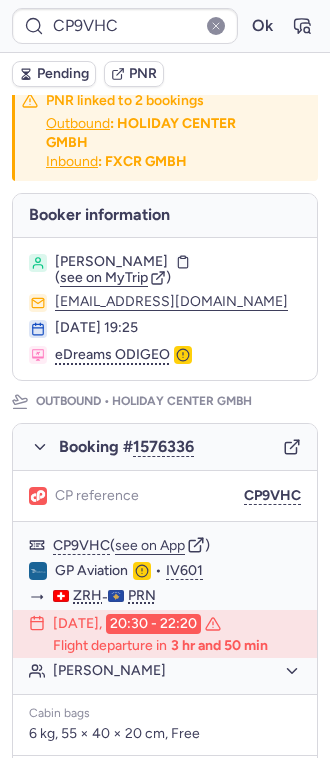 scroll, scrollTop: 0, scrollLeft: 0, axis: both 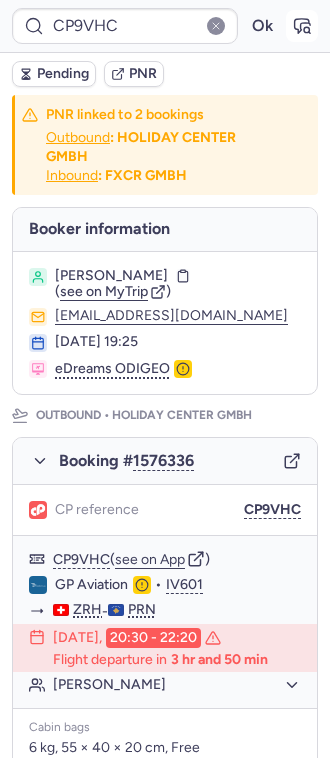 click 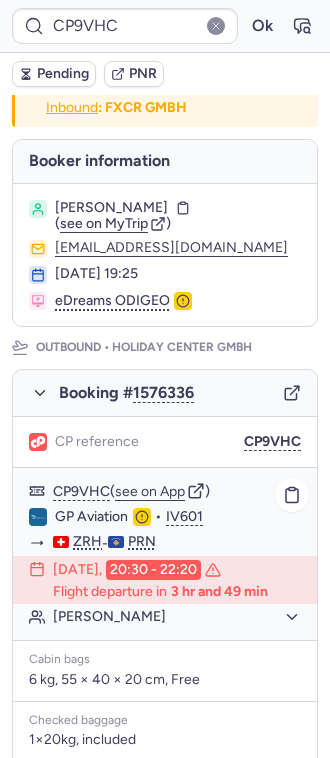 scroll, scrollTop: 133, scrollLeft: 0, axis: vertical 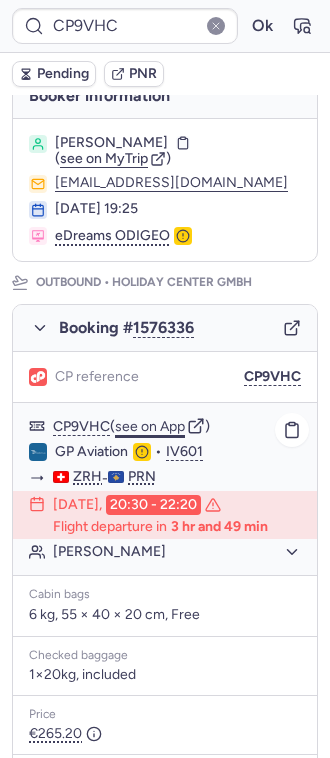 click on "see on App" 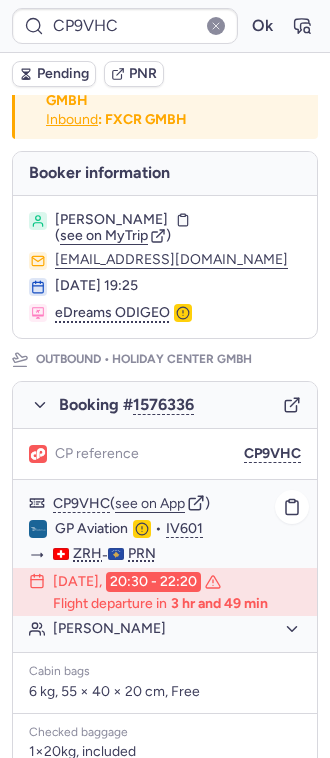 scroll, scrollTop: 0, scrollLeft: 0, axis: both 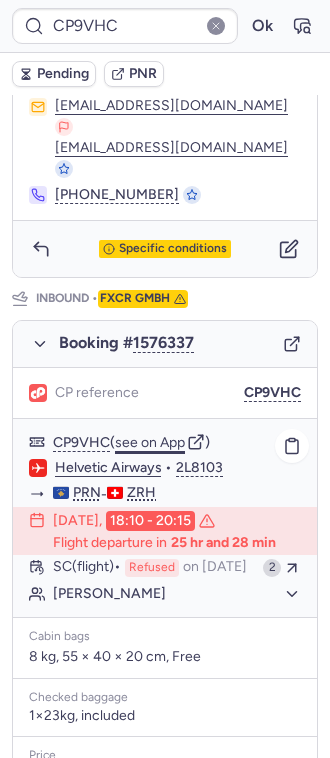 click on "see on App" 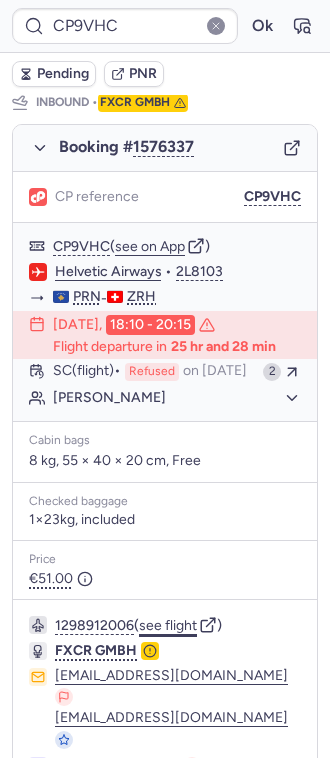 scroll, scrollTop: 992, scrollLeft: 0, axis: vertical 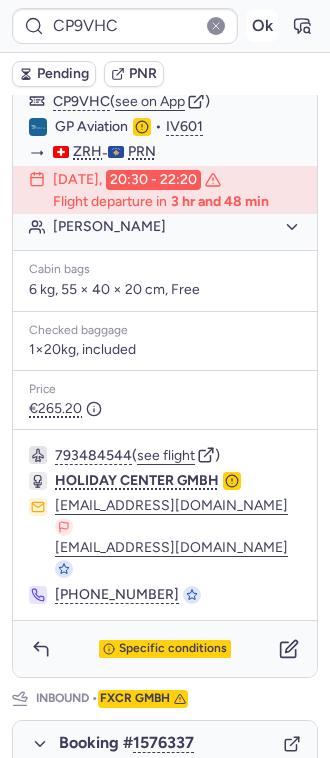 click on "Ok" at bounding box center [262, 26] 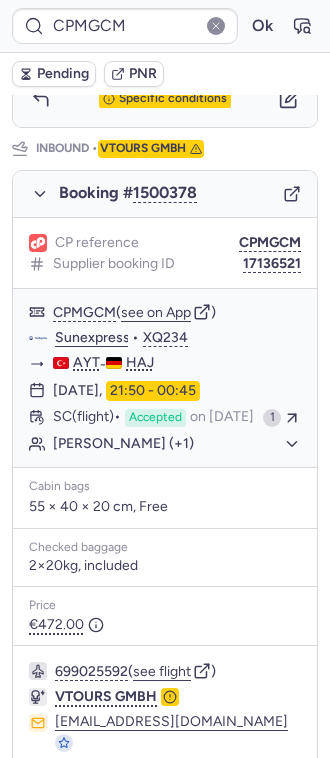 scroll, scrollTop: 1104, scrollLeft: 0, axis: vertical 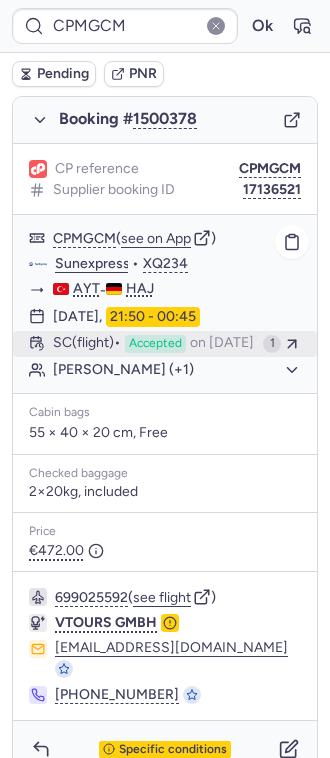 click on "Accepted" at bounding box center [155, 344] 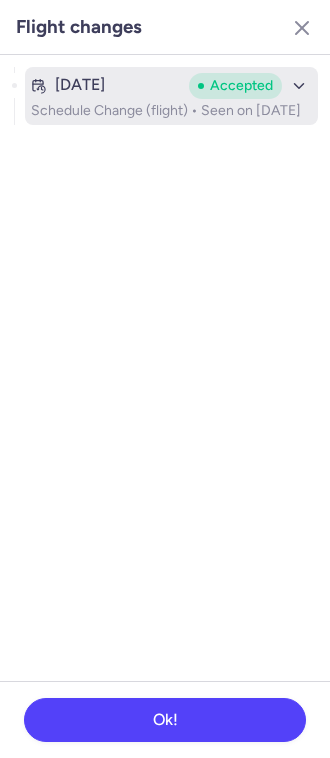 click on "Accepted" at bounding box center [241, 86] 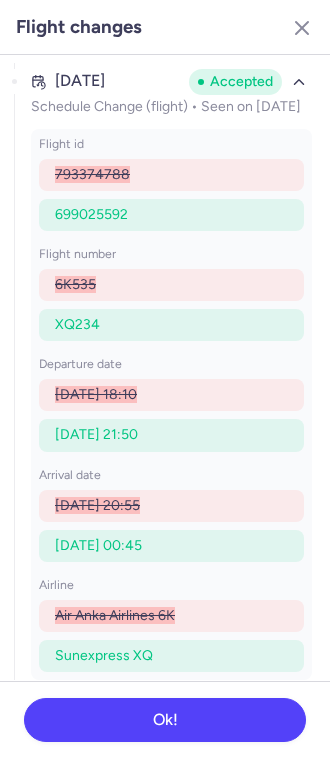 scroll, scrollTop: 20, scrollLeft: 0, axis: vertical 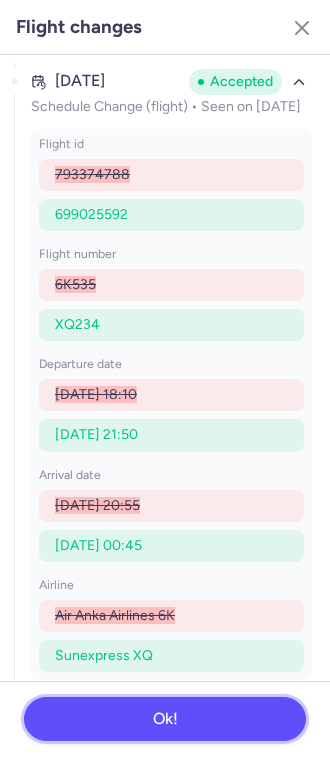 click on "Ok!" at bounding box center [165, 719] 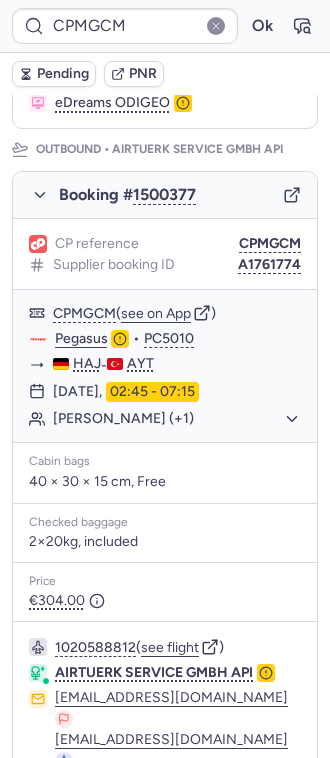 scroll, scrollTop: 0, scrollLeft: 0, axis: both 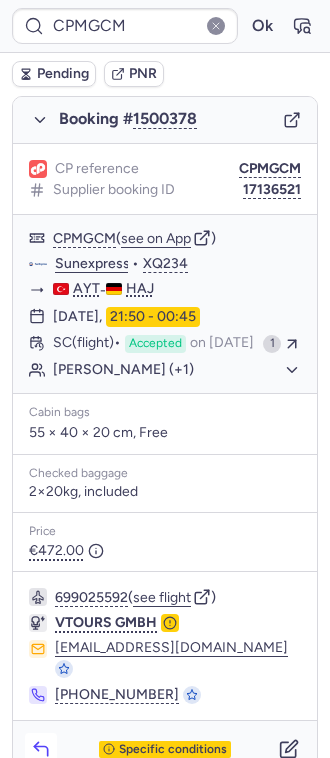 click at bounding box center [41, 749] 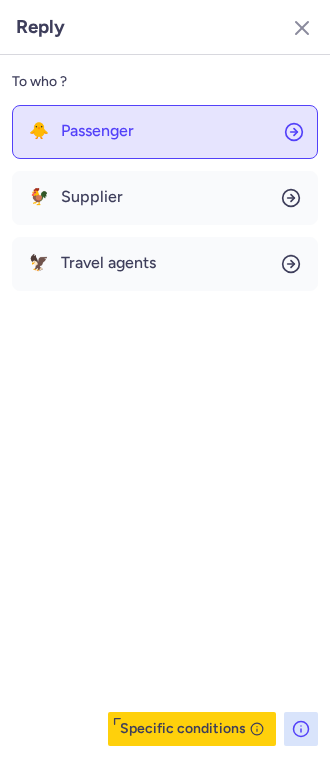 click on "🐥 Passenger" 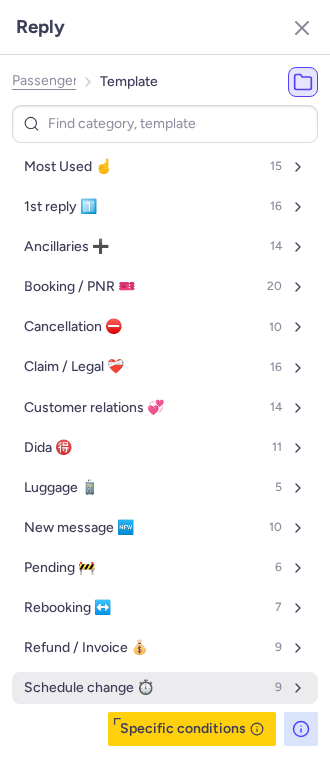 click on "Schedule change ⏱️ 9" at bounding box center (165, 688) 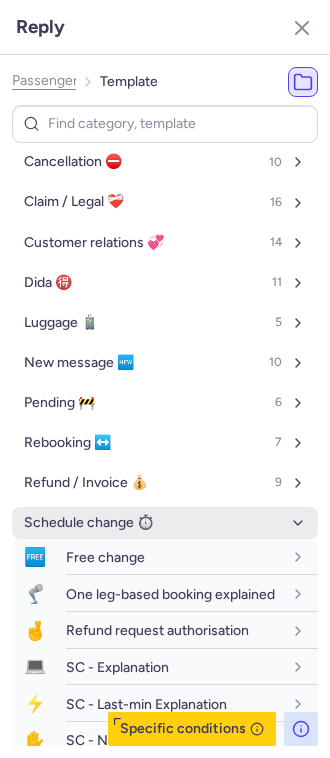scroll, scrollTop: 348, scrollLeft: 0, axis: vertical 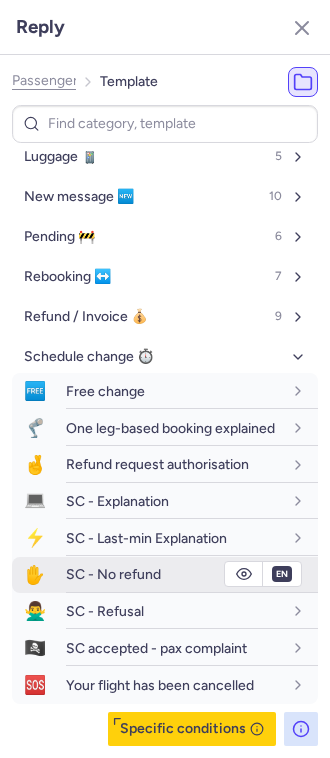 click on "SC - No refund" at bounding box center (174, 574) 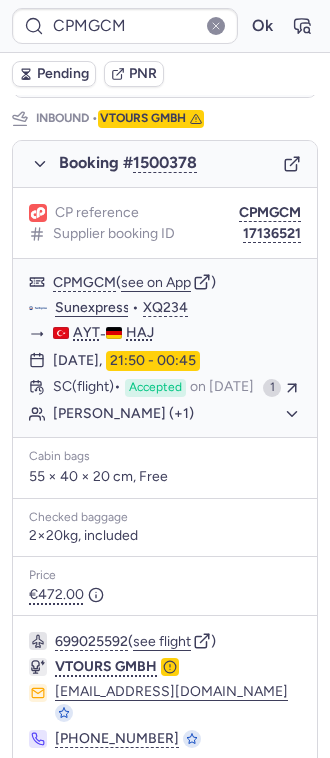 scroll, scrollTop: 1104, scrollLeft: 0, axis: vertical 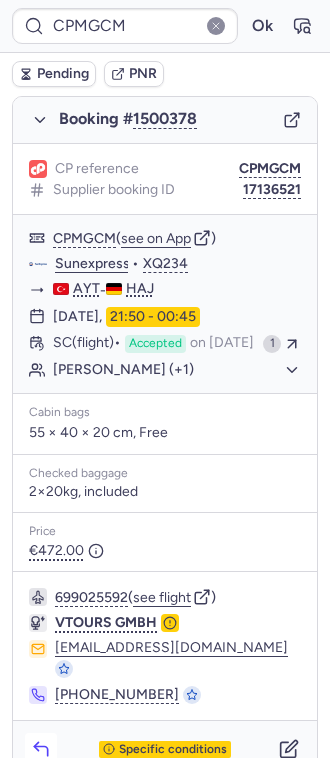 click 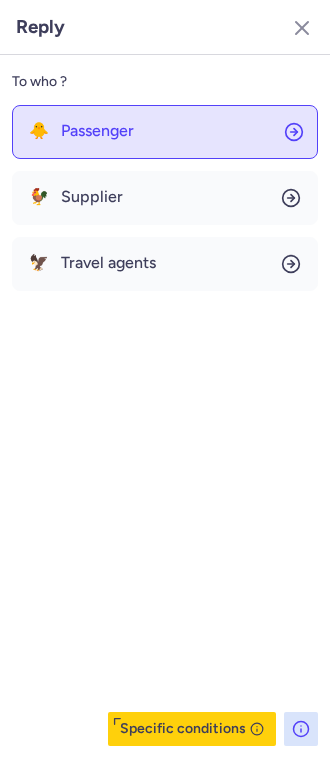 click on "🐥 Passenger" 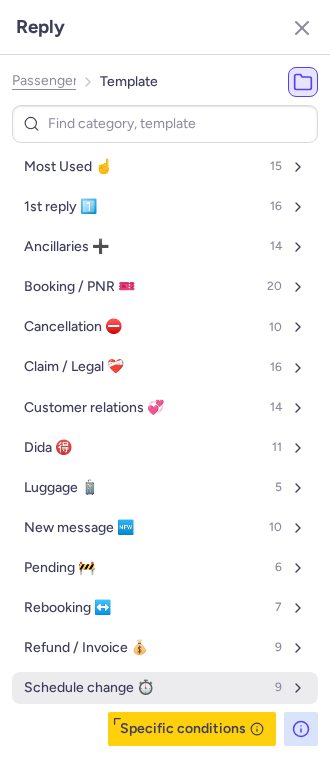 click on "Schedule change ⏱️ 9" at bounding box center [165, 688] 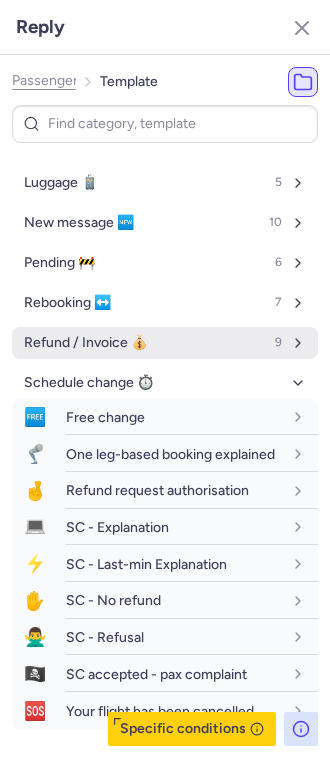 scroll, scrollTop: 348, scrollLeft: 0, axis: vertical 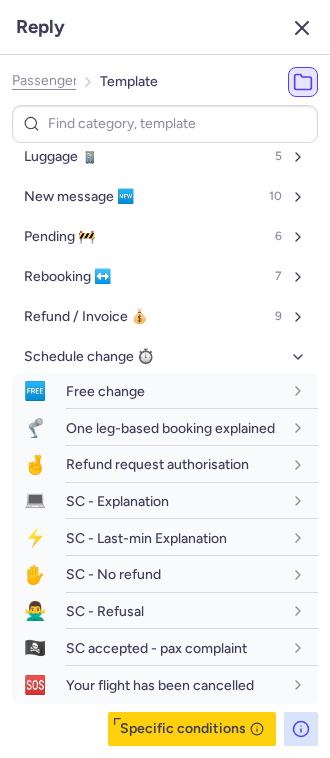 click 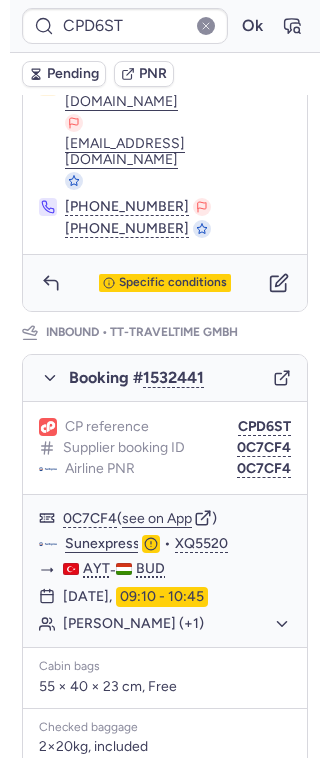 scroll, scrollTop: 1165, scrollLeft: 0, axis: vertical 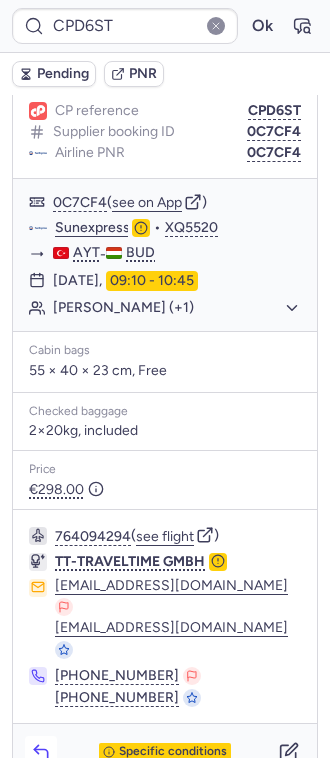 click 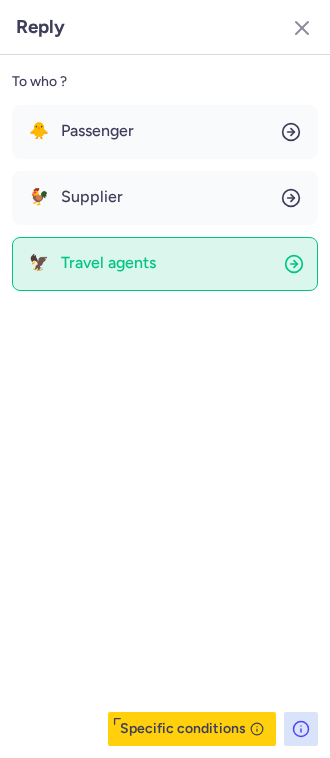 click on "Travel agents" at bounding box center [108, 263] 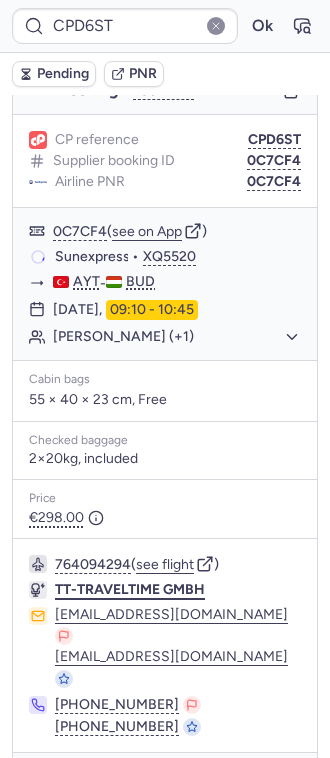 scroll, scrollTop: 1165, scrollLeft: 0, axis: vertical 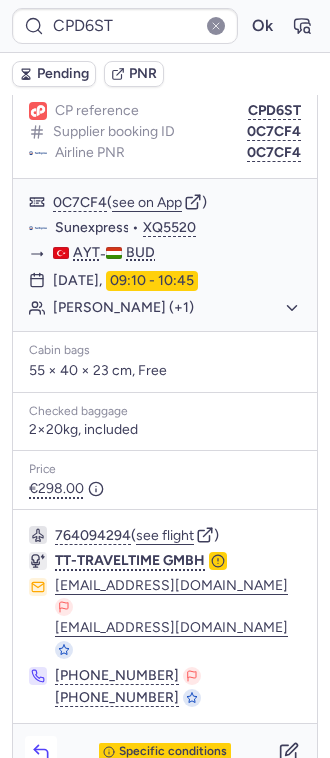 click 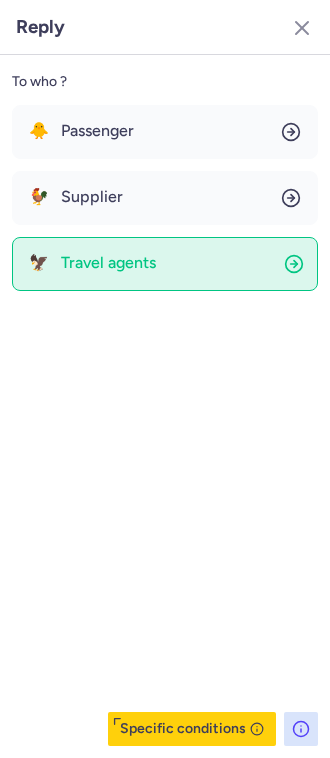 click on "🦅 Travel agents" 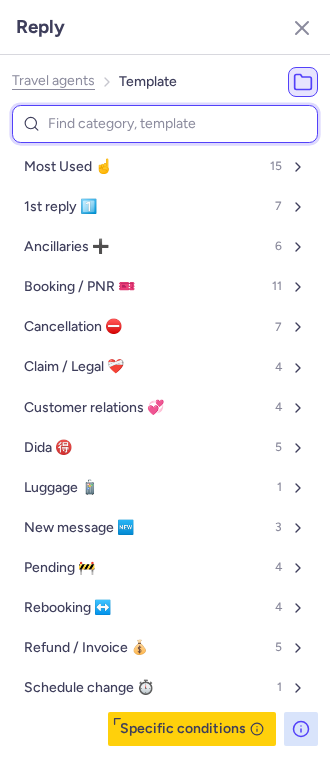 click at bounding box center [165, 124] 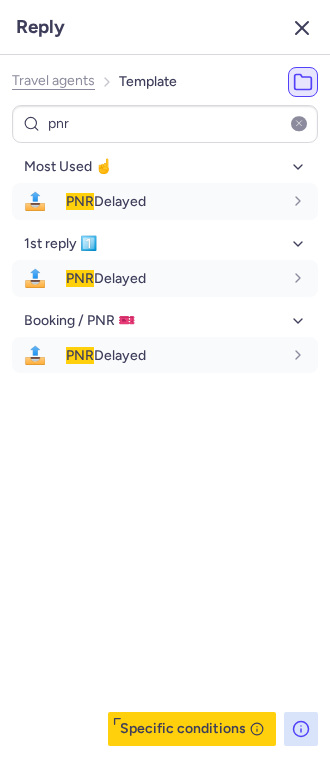 click 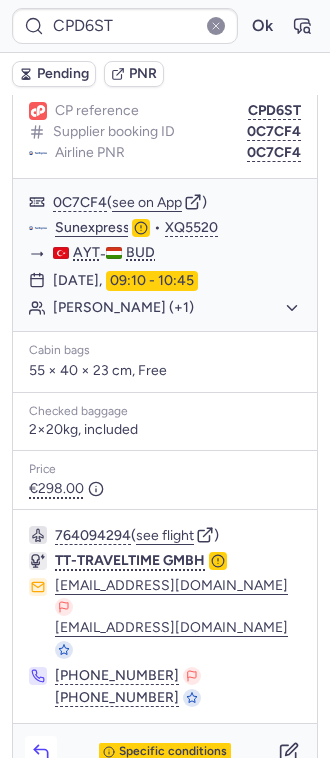 click 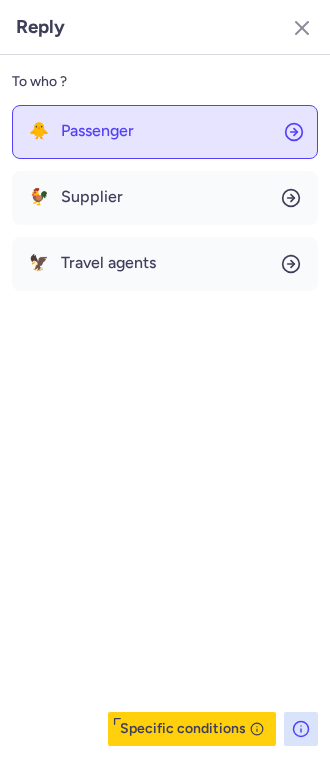 click on "Passenger" at bounding box center [97, 131] 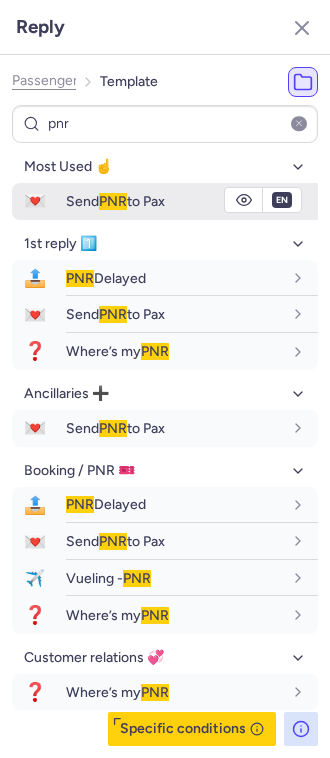 click on "Send  PNR  to Pax" at bounding box center [115, 201] 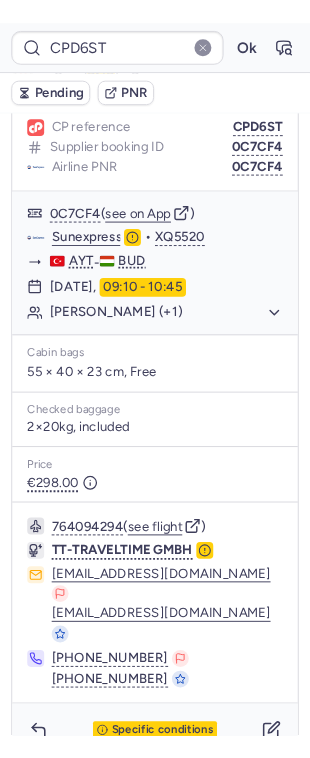 scroll, scrollTop: 765, scrollLeft: 0, axis: vertical 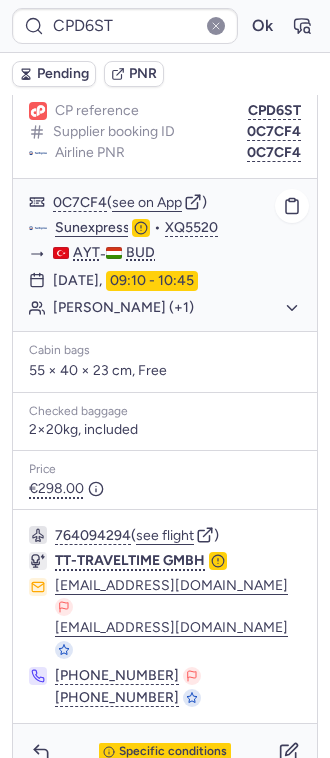 click on "Sunexpress" 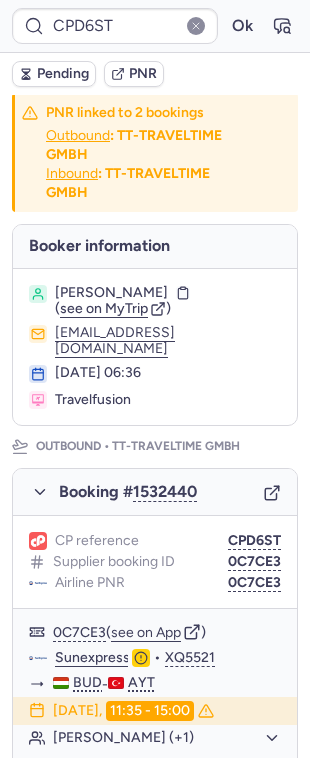 scroll, scrollTop: 0, scrollLeft: 0, axis: both 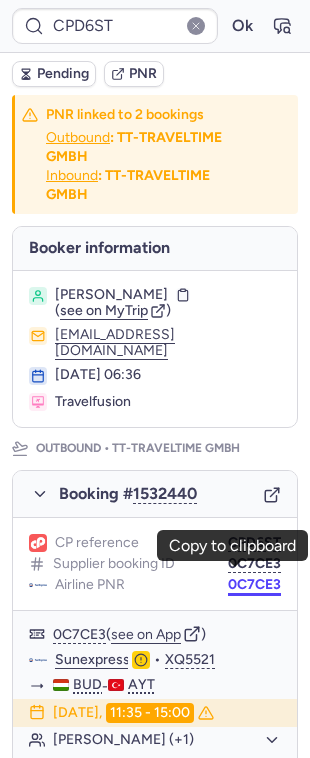 click on "0C7CE3" at bounding box center [254, 585] 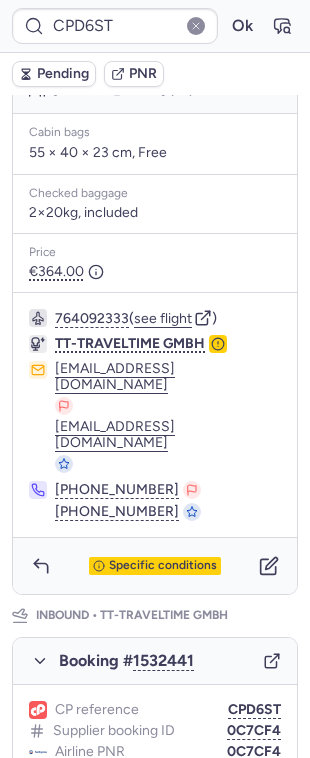 scroll, scrollTop: 933, scrollLeft: 0, axis: vertical 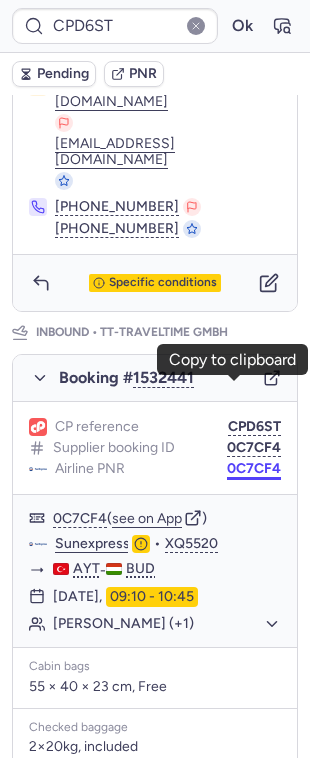 click on "0C7CF4" at bounding box center (254, 469) 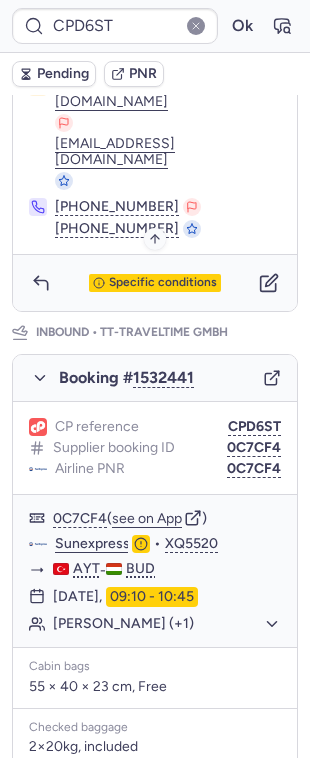 click on "Specific conditions" at bounding box center [163, 283] 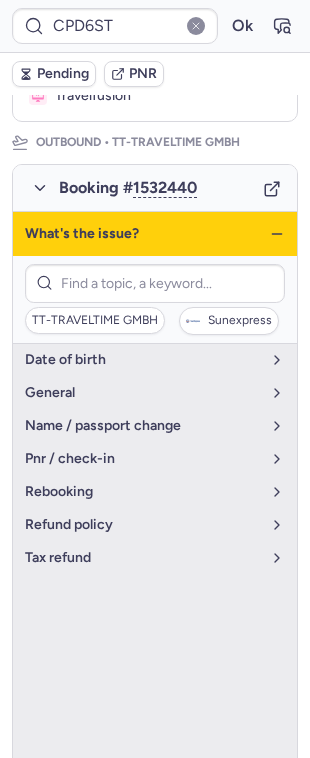scroll, scrollTop: 370, scrollLeft: 0, axis: vertical 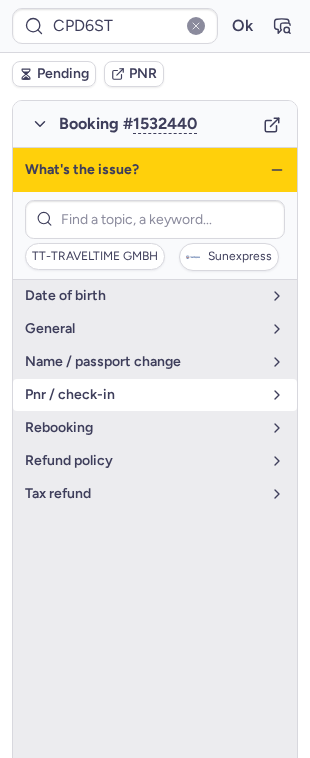 click on "pnr / check-in" at bounding box center (143, 395) 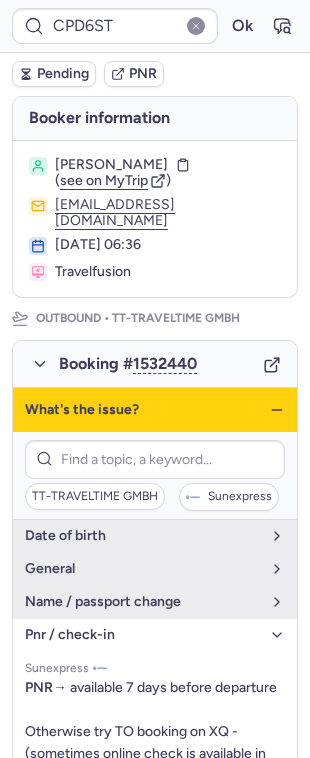 scroll, scrollTop: 0, scrollLeft: 0, axis: both 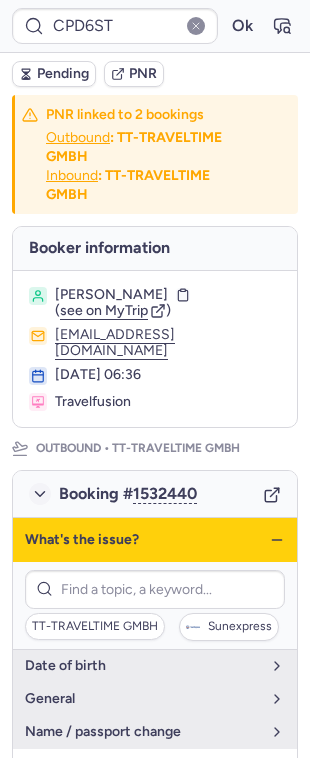 click 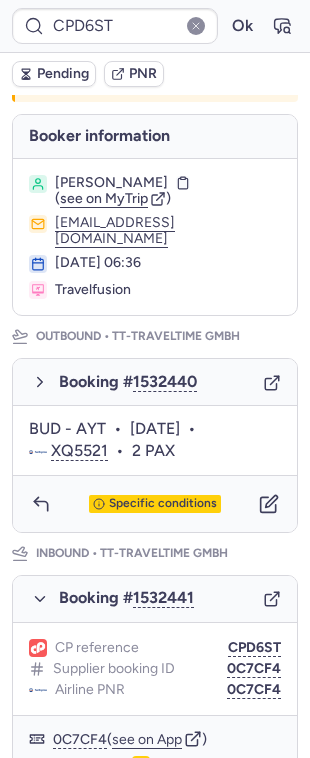 scroll, scrollTop: 0, scrollLeft: 0, axis: both 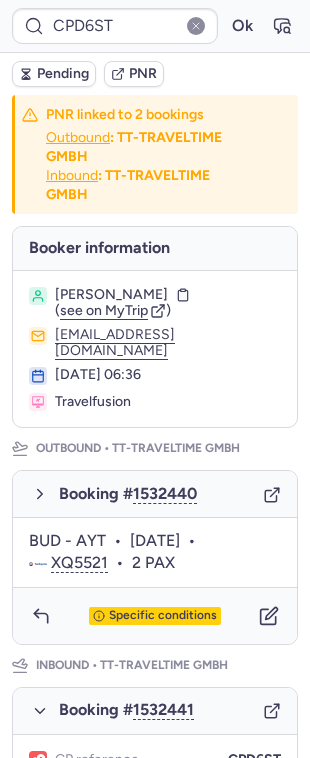 click on "Booking # 1532440" at bounding box center (113, 494) 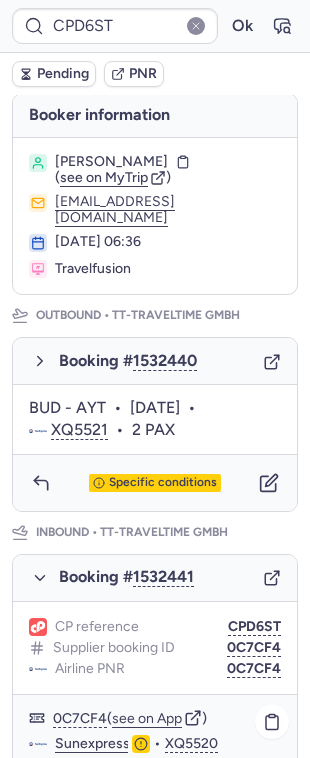 scroll, scrollTop: 102, scrollLeft: 0, axis: vertical 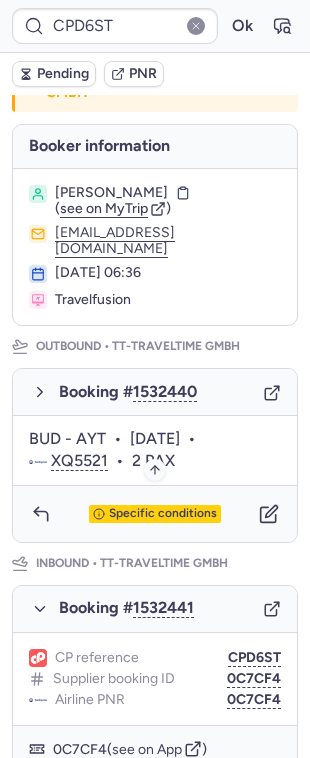 click on "Specific conditions" at bounding box center (163, 514) 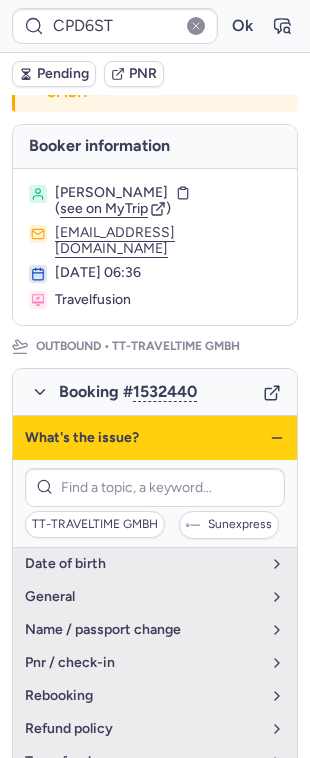scroll, scrollTop: 0, scrollLeft: 0, axis: both 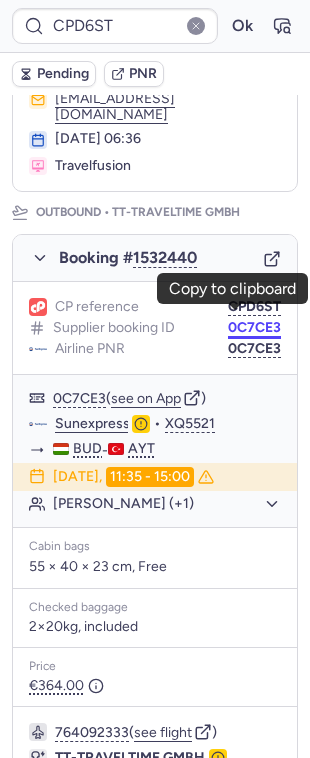 click on "0C7CE3" at bounding box center [254, 328] 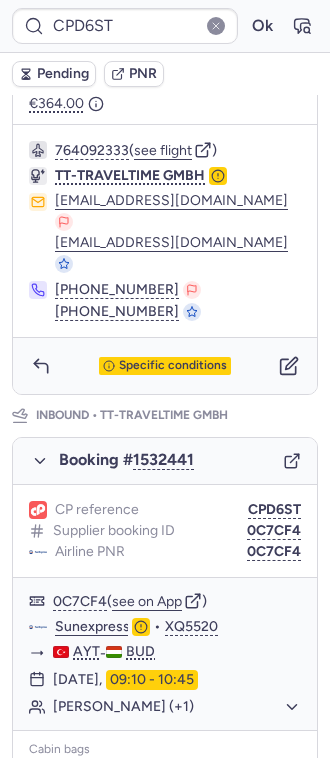 scroll, scrollTop: 765, scrollLeft: 0, axis: vertical 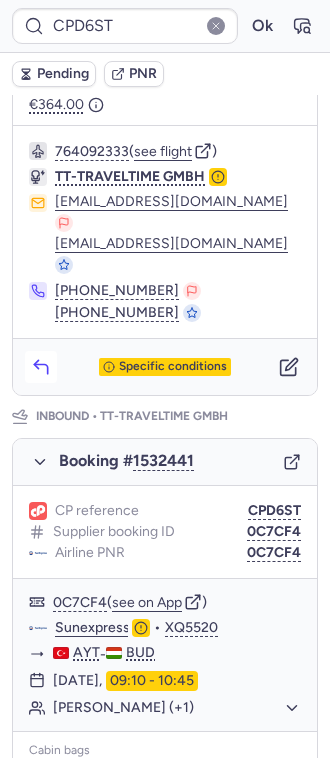 click 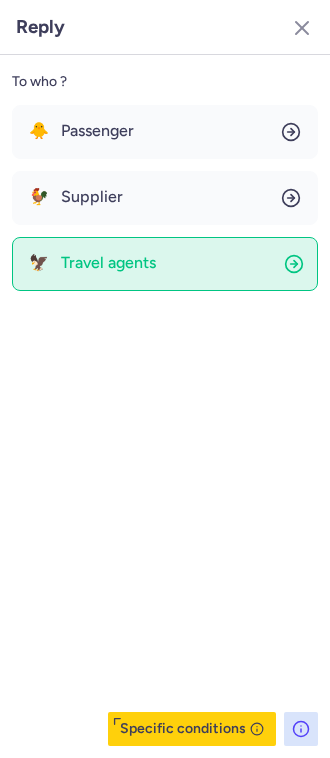click on "Travel agents" at bounding box center [108, 263] 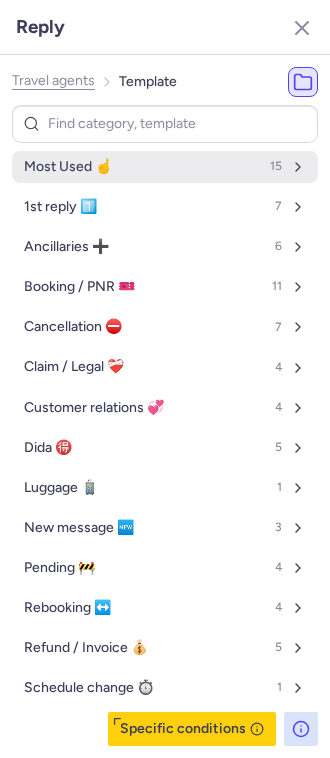 click on "Most Used ☝️ 15" at bounding box center (165, 167) 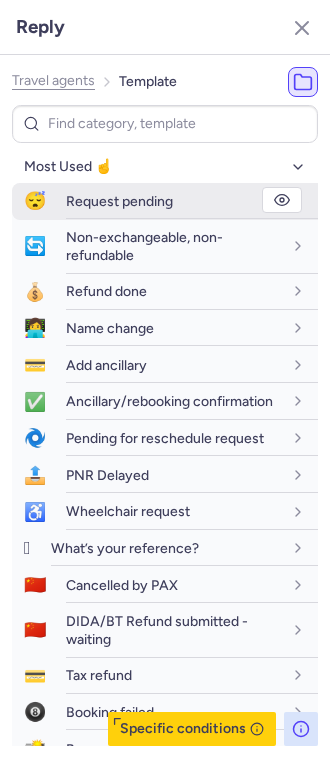 click on "Request pending" at bounding box center [119, 201] 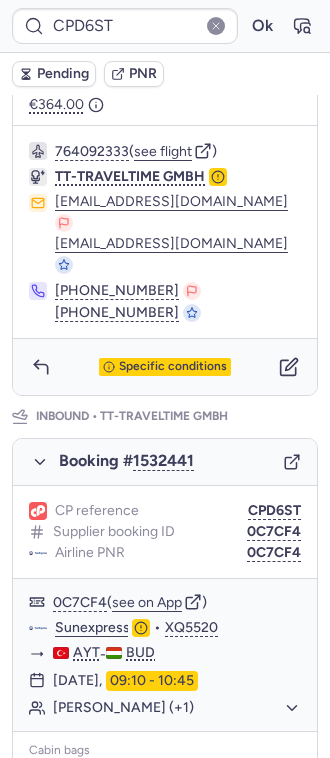 click on "Pending" at bounding box center (63, 74) 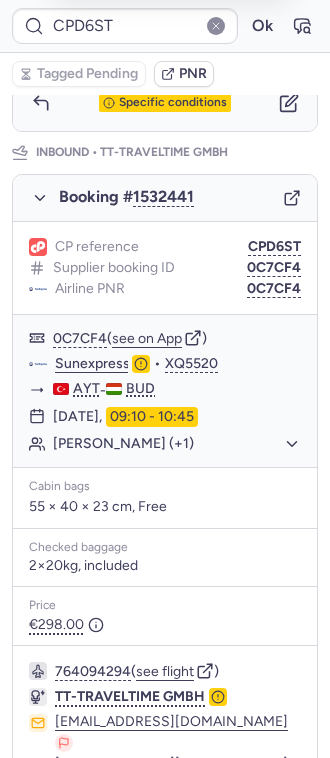 scroll, scrollTop: 1165, scrollLeft: 0, axis: vertical 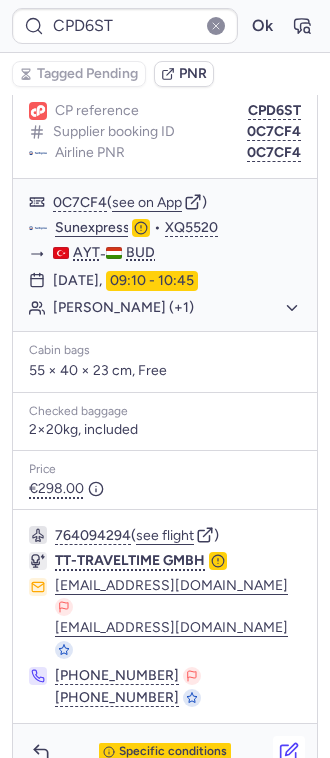 click 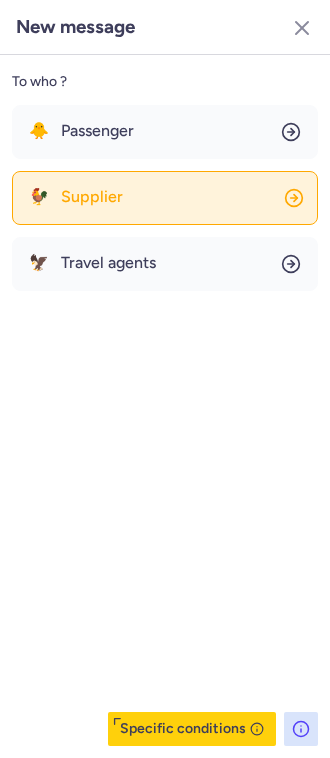click on "🐓 Supplier" 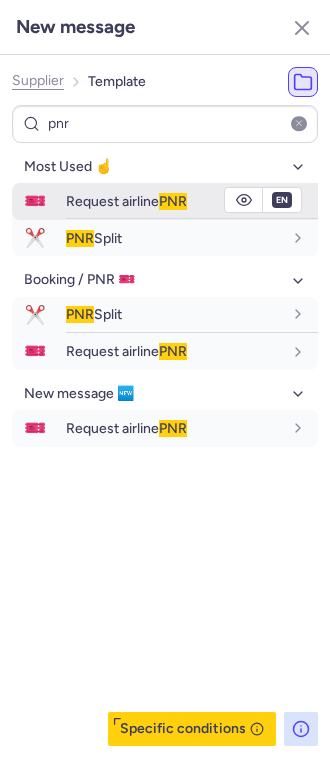 click on "Request airline  PNR" at bounding box center (126, 201) 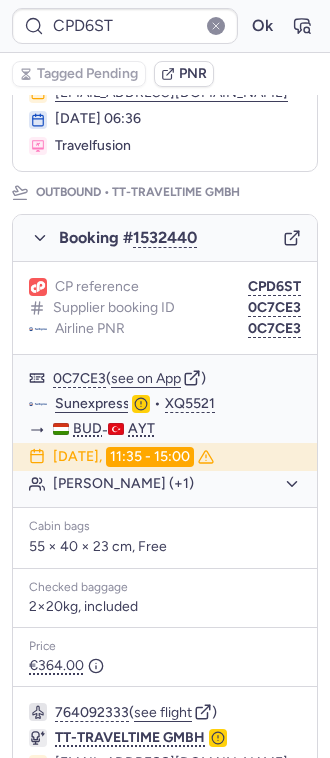 scroll, scrollTop: 0, scrollLeft: 0, axis: both 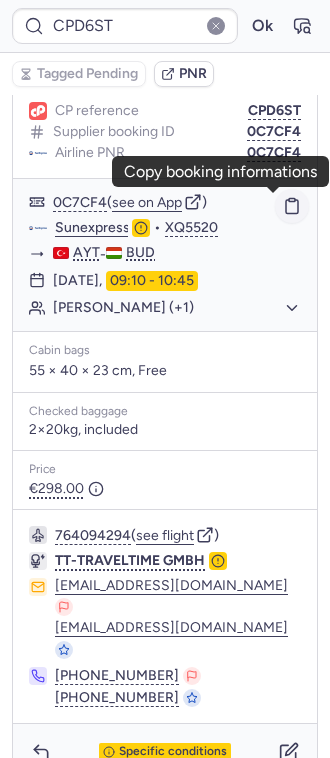 click 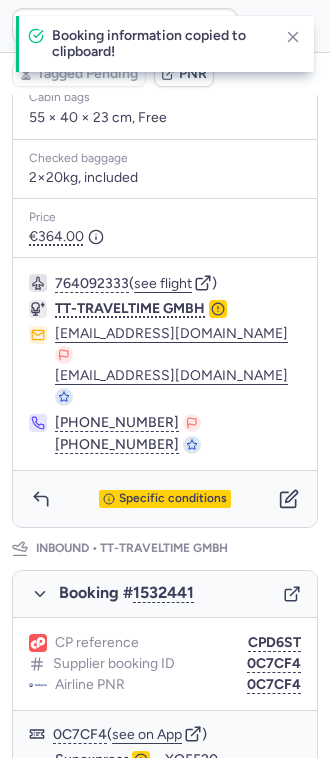 scroll, scrollTop: 632, scrollLeft: 0, axis: vertical 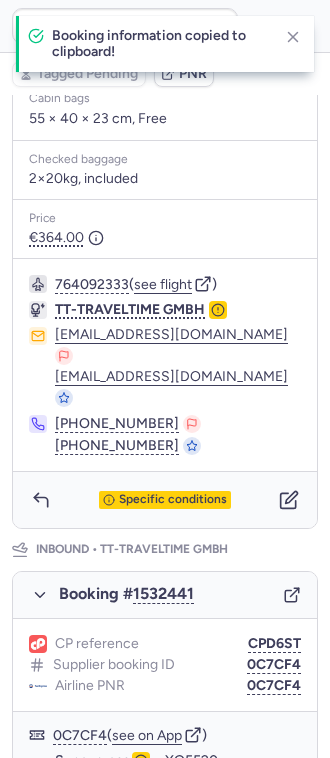 click on "Specific conditions" at bounding box center [165, 500] 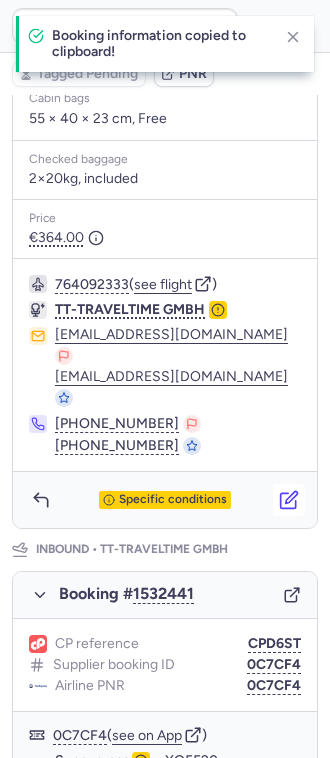 click 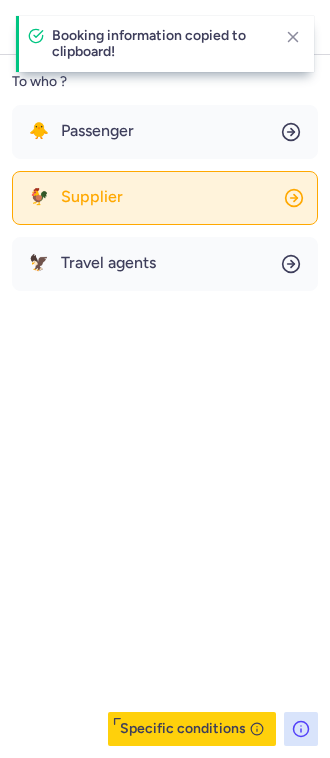 click on "🐓 Supplier" 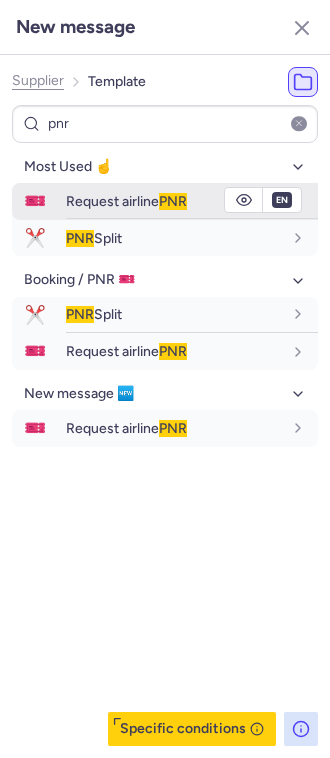 click on "Request airline  PNR" at bounding box center (174, 201) 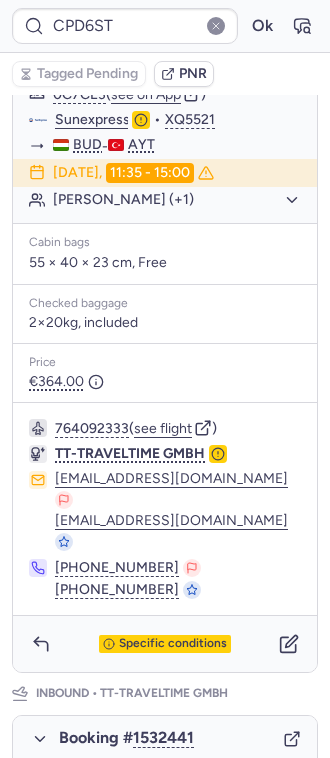 scroll, scrollTop: 533, scrollLeft: 0, axis: vertical 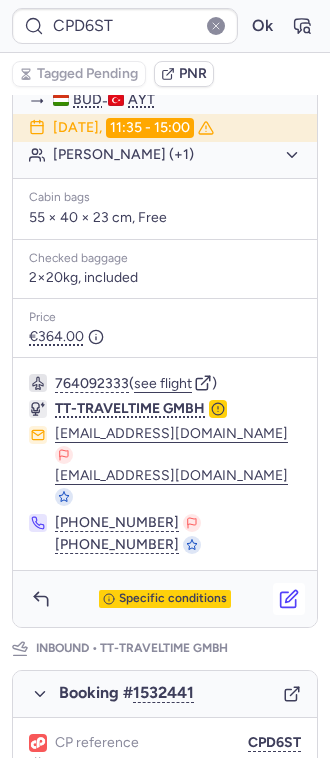 click 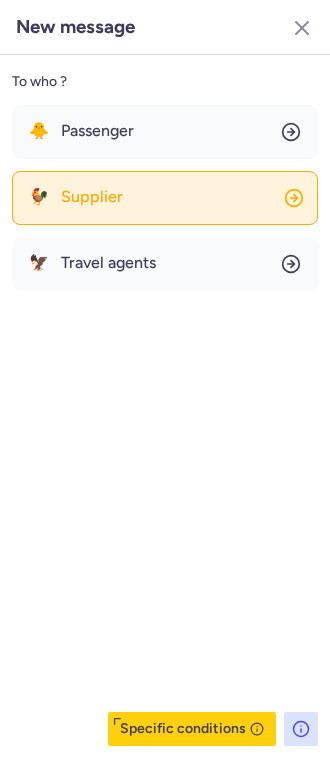 click on "🐓 Supplier" 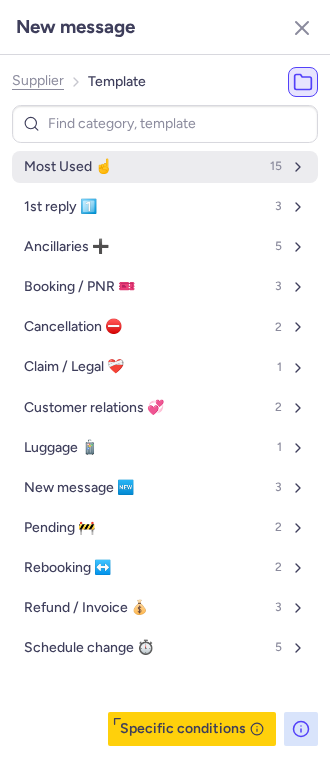 click on "Most Used ☝️ 15" at bounding box center (165, 167) 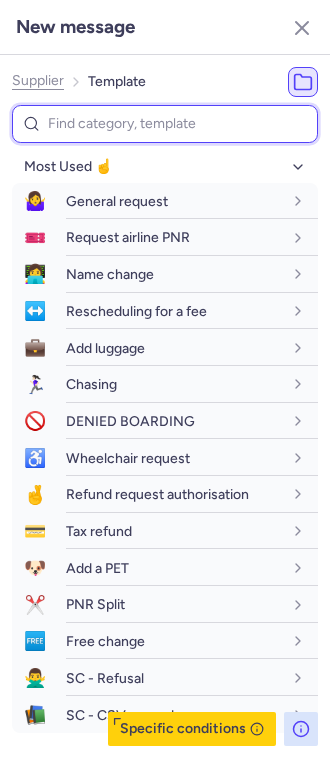 click at bounding box center [165, 124] 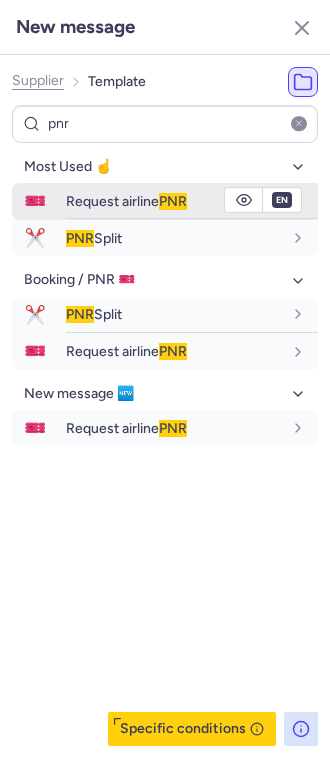 click on "Request airline  PNR" at bounding box center [126, 201] 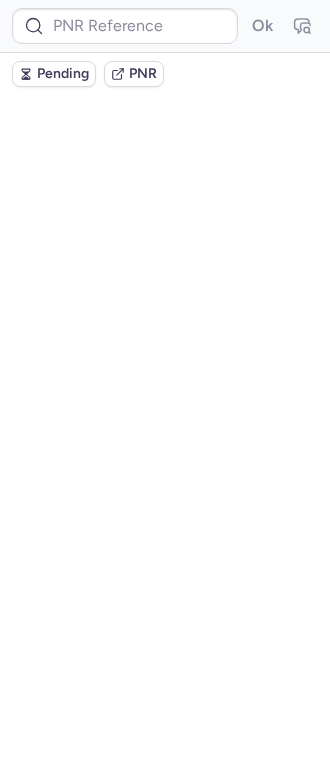scroll, scrollTop: 0, scrollLeft: 0, axis: both 